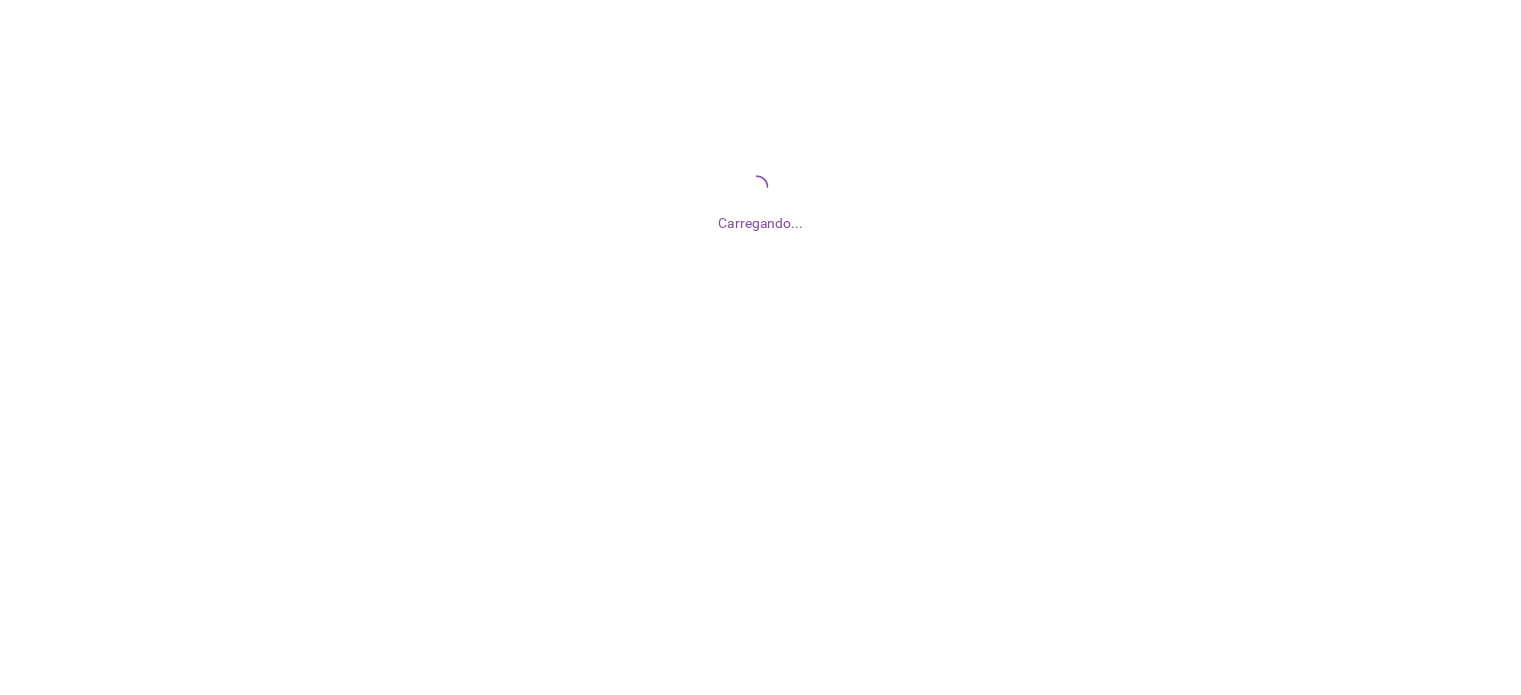 scroll, scrollTop: 0, scrollLeft: 0, axis: both 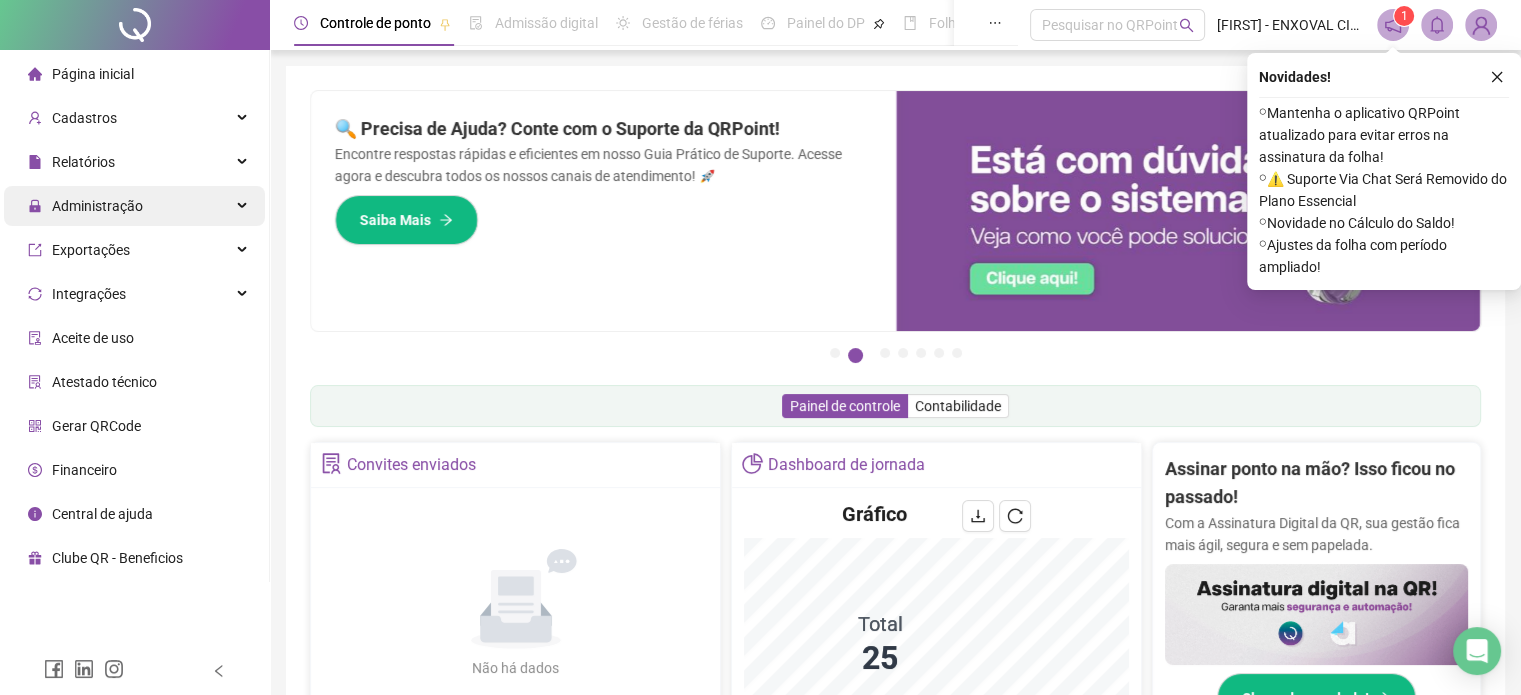 click on "Administração" at bounding box center [134, 206] 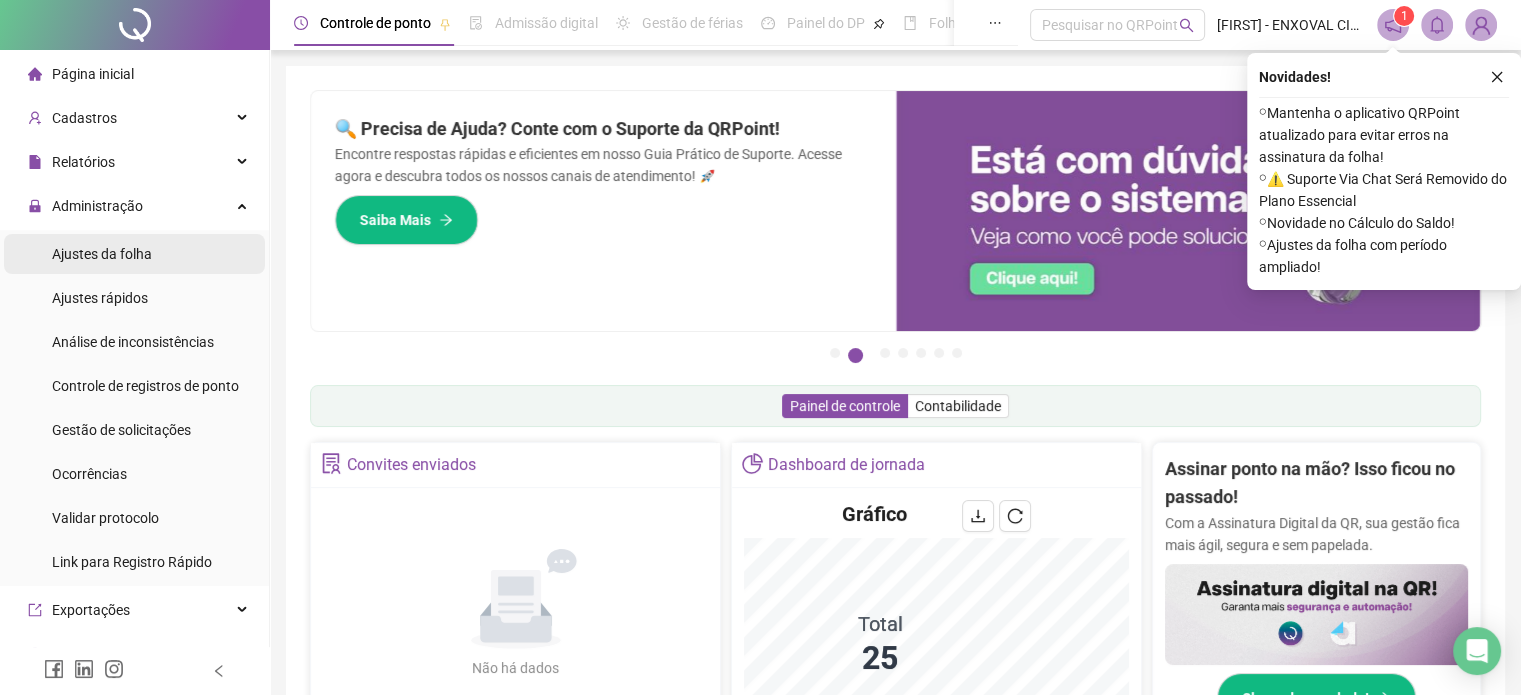 click on "Ajustes da folha" at bounding box center (134, 254) 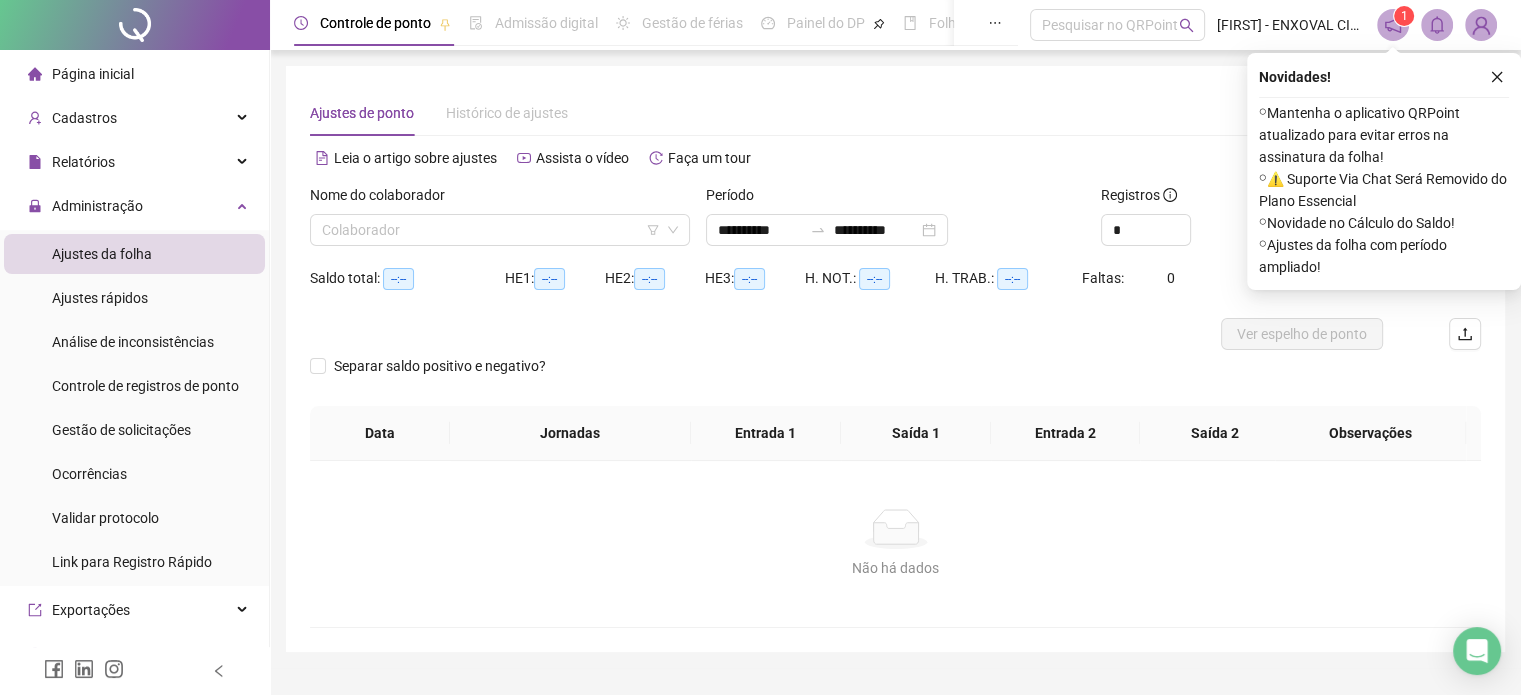 click on "Ajustes de ponto Histórico de ajustes" at bounding box center [895, 113] 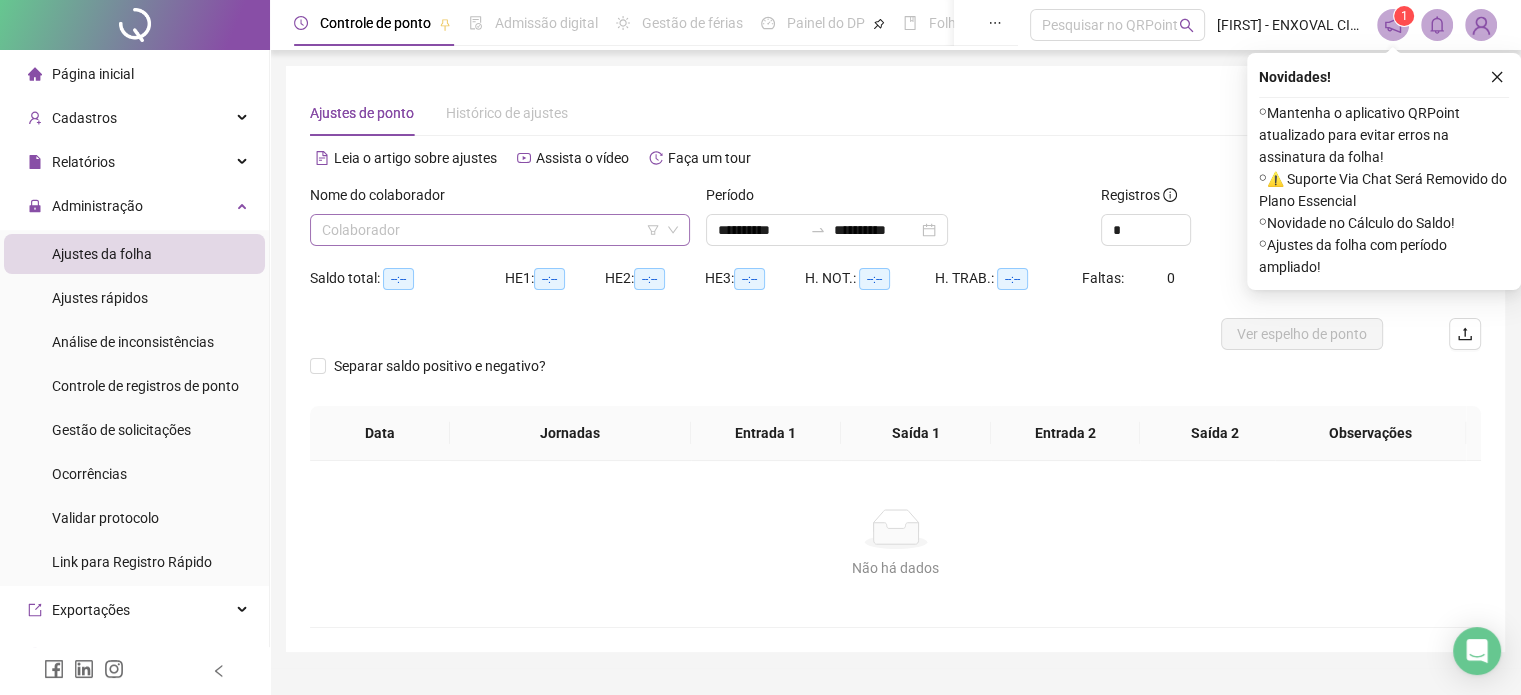 click at bounding box center [491, 230] 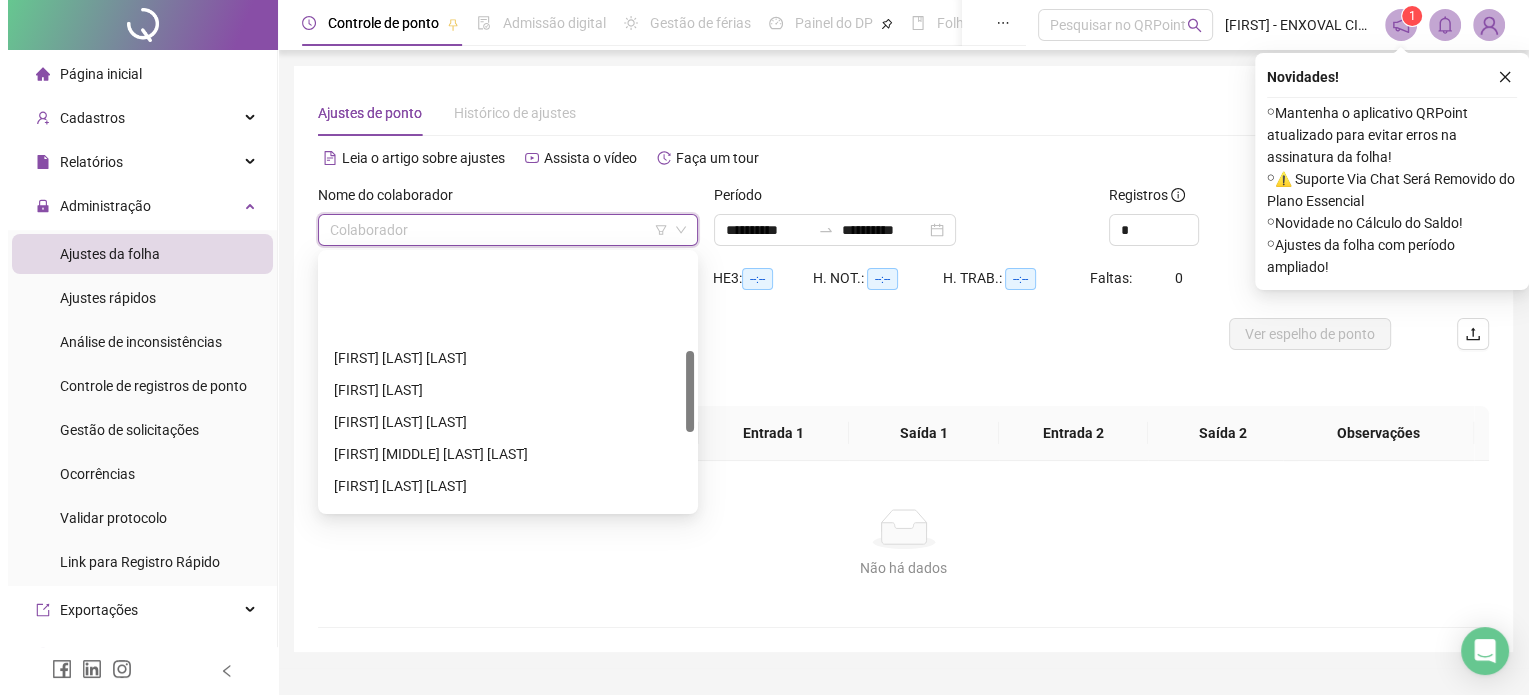 scroll, scrollTop: 300, scrollLeft: 0, axis: vertical 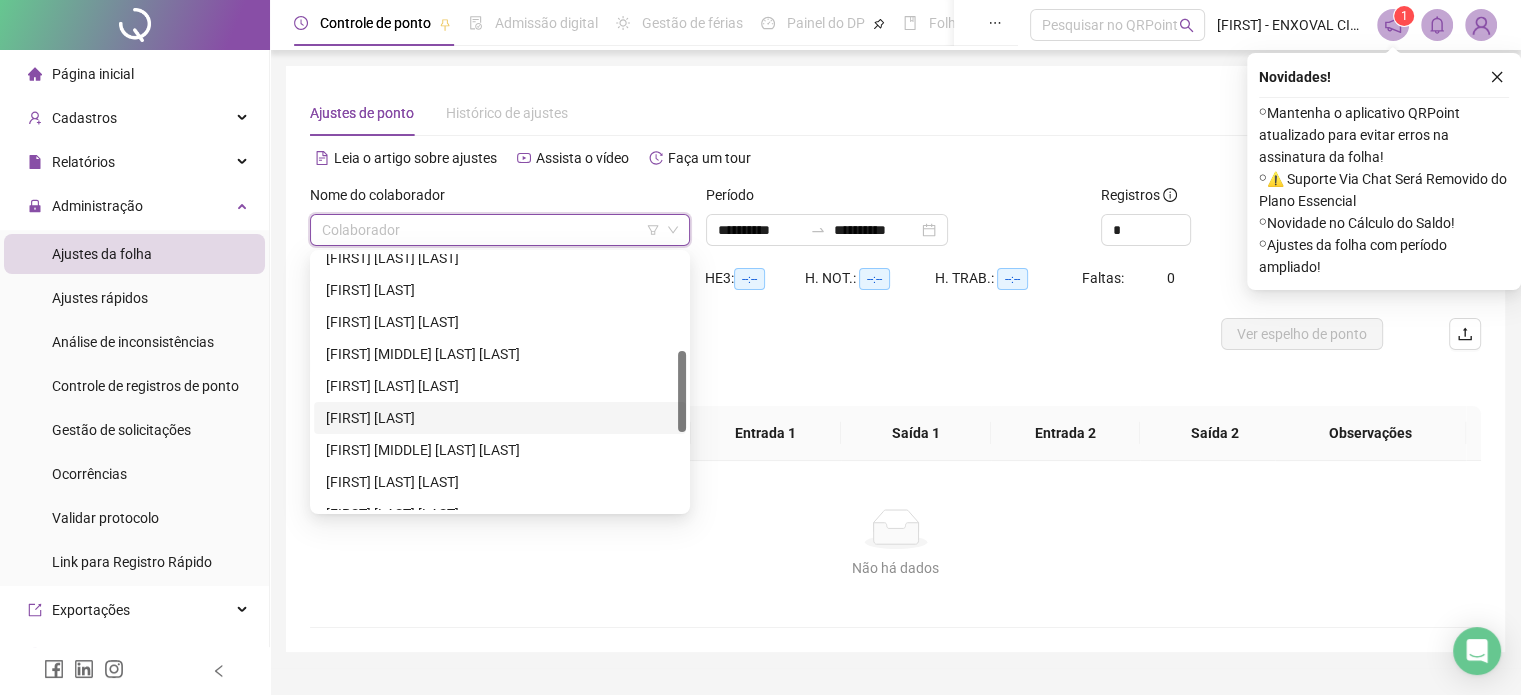 click on "[FIRST] [LAST]" at bounding box center (500, 418) 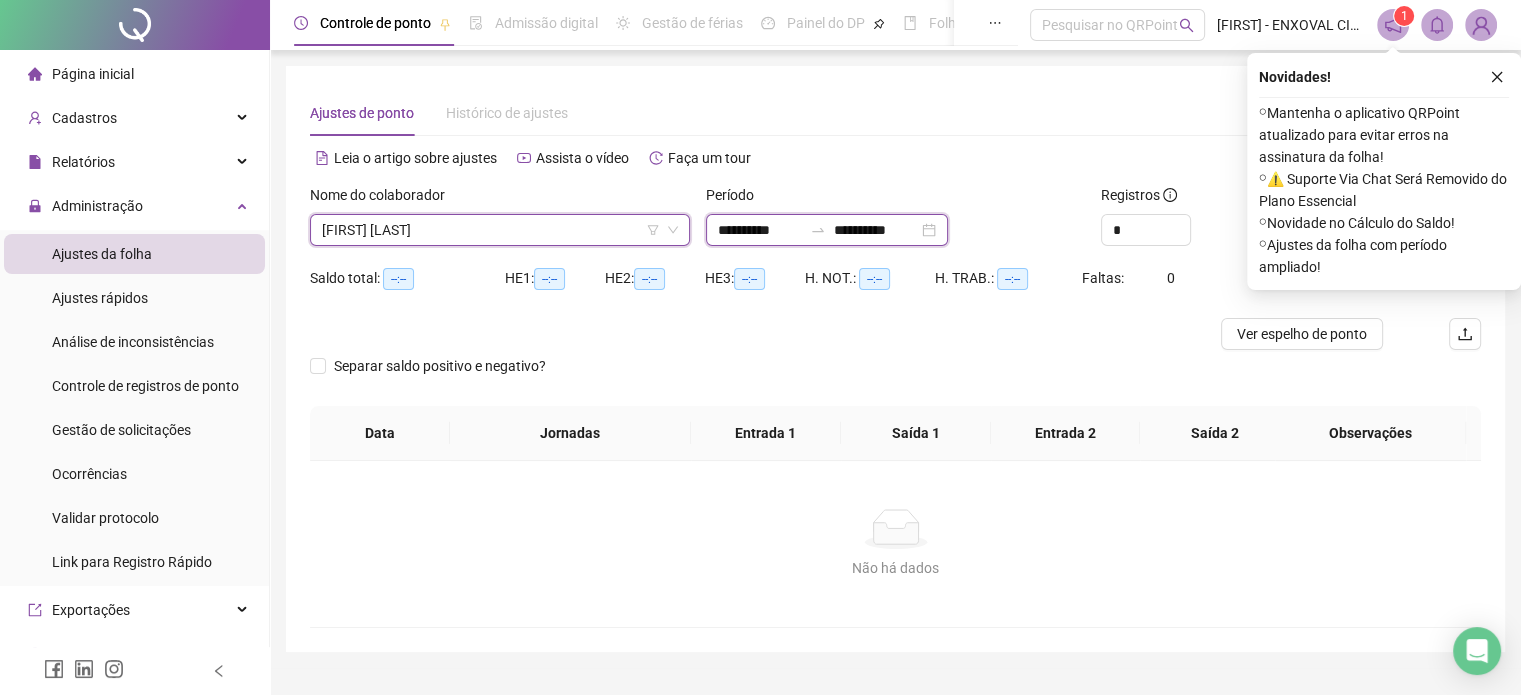 click on "**********" at bounding box center [876, 230] 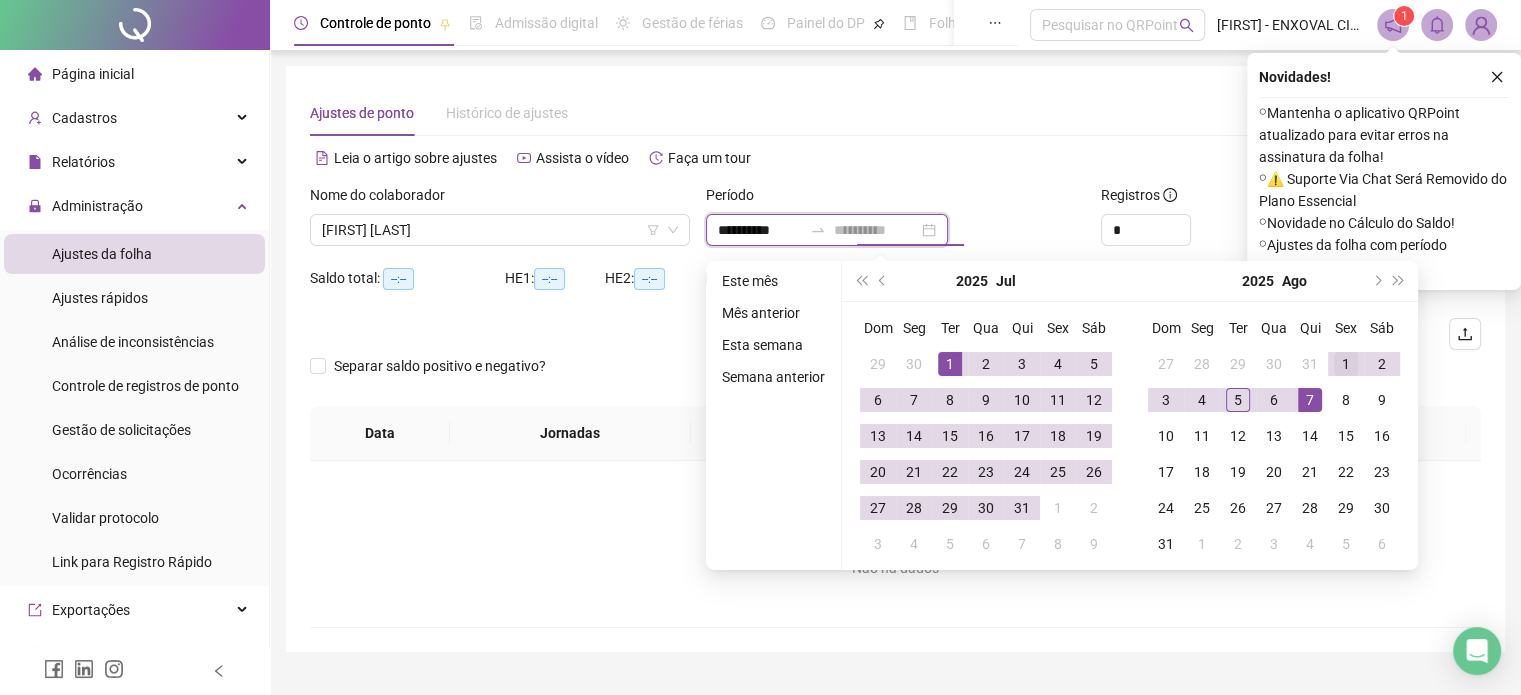 type on "**********" 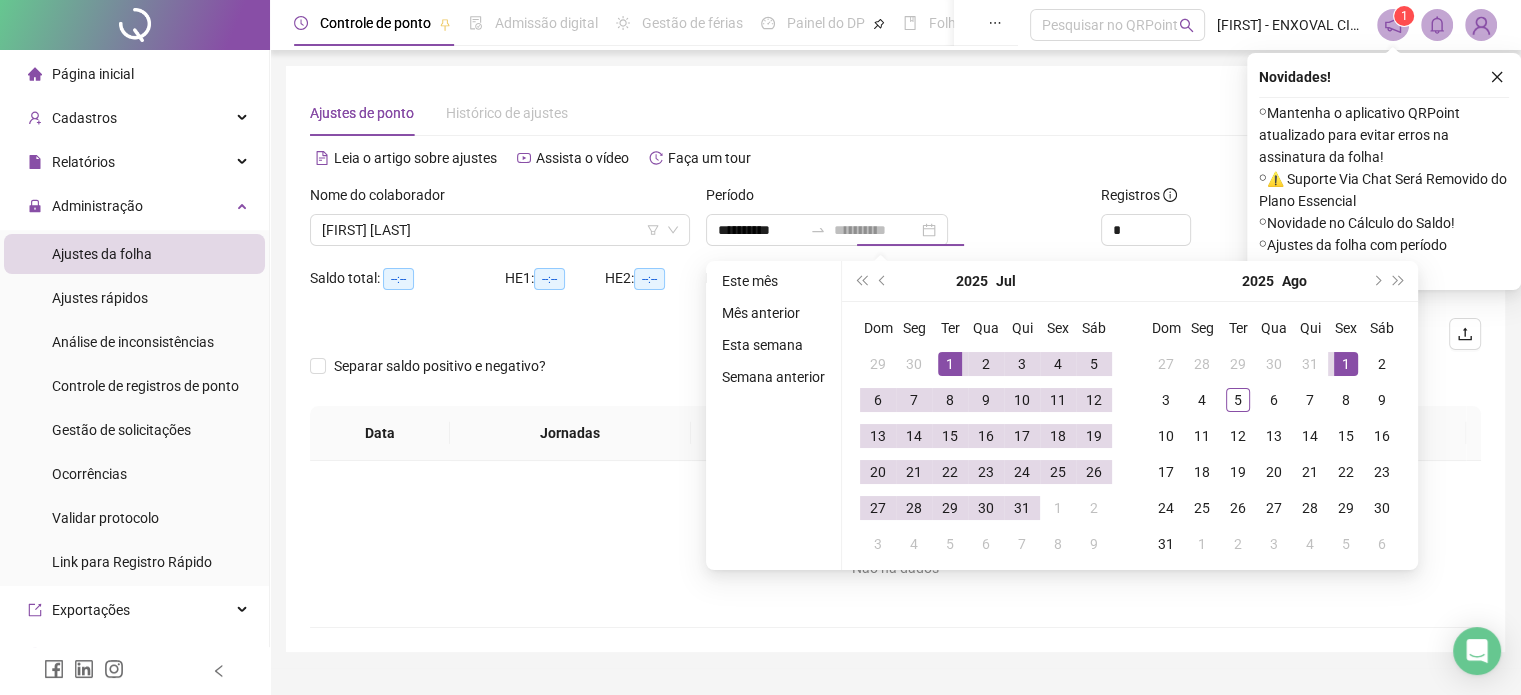 click on "1" at bounding box center [1346, 364] 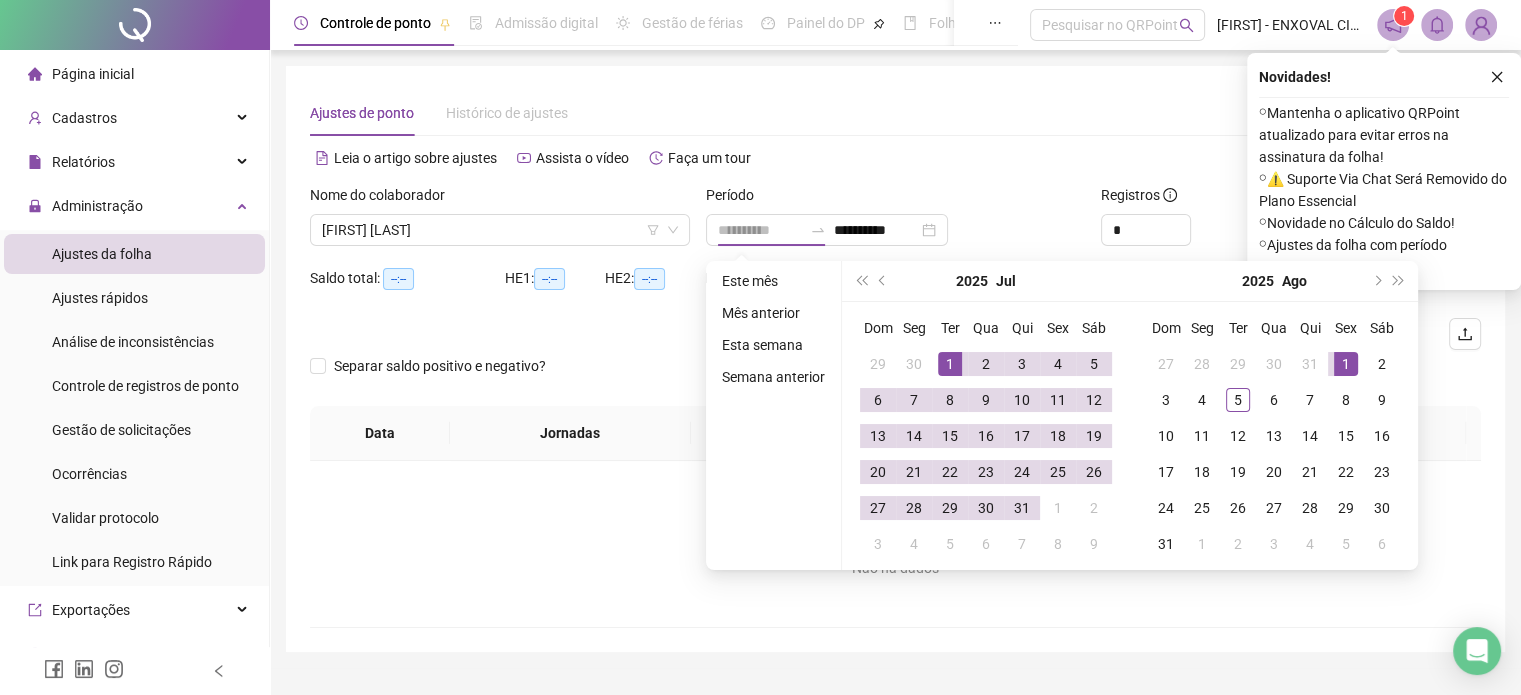 click on "1" at bounding box center (1346, 364) 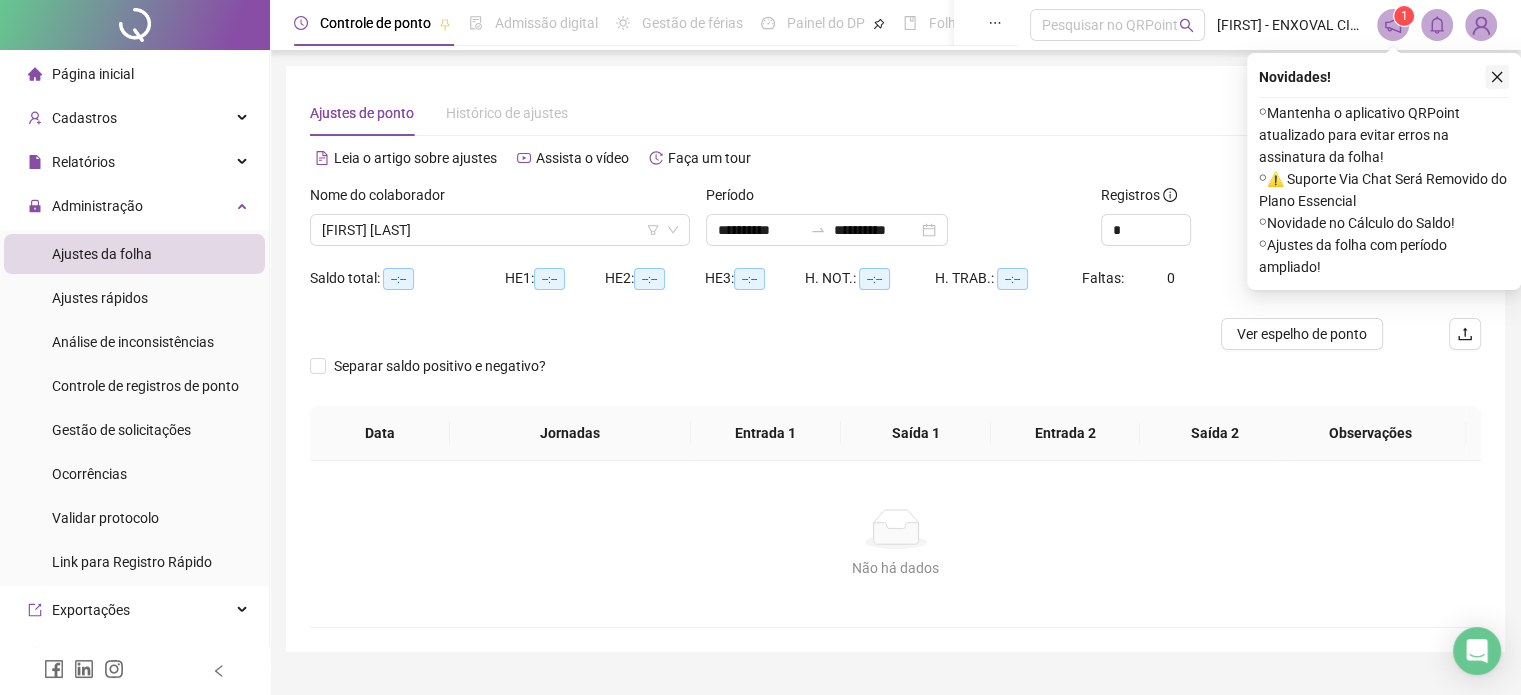 click 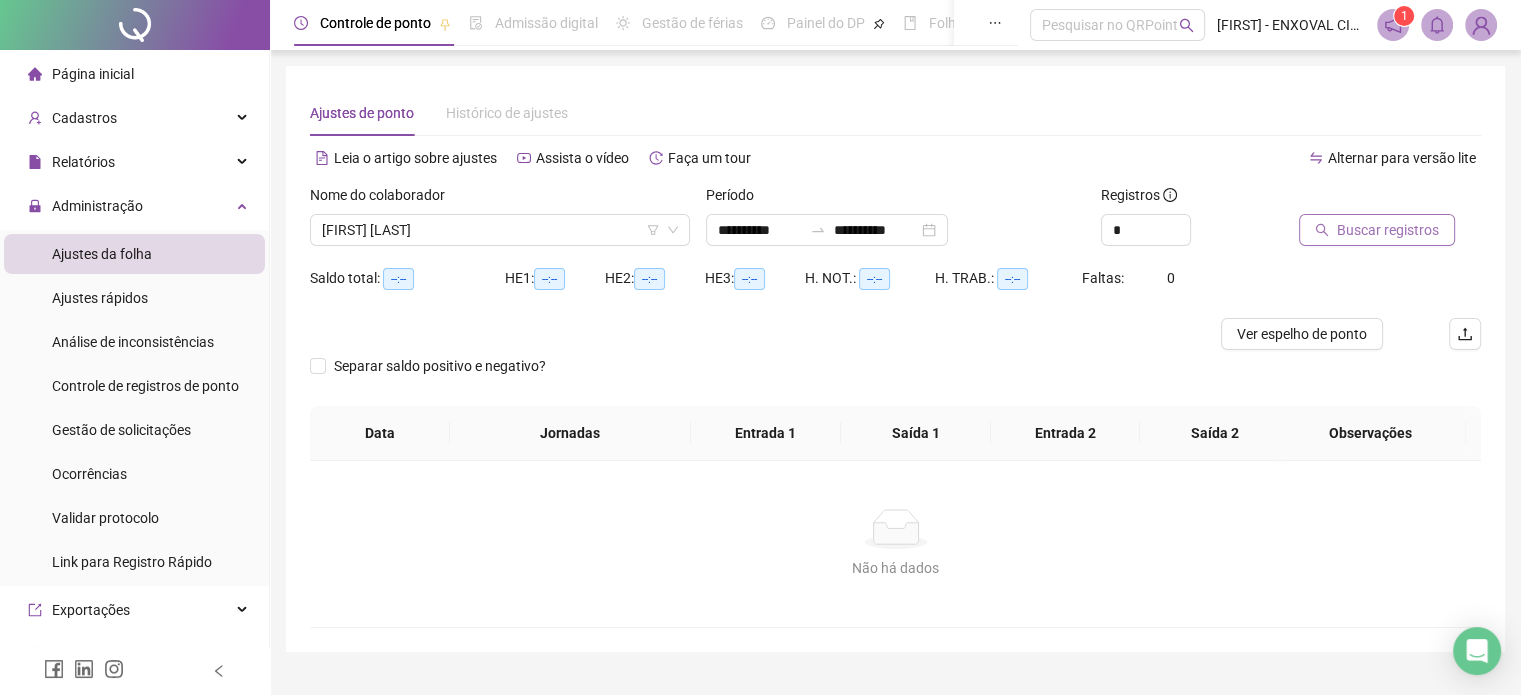 click on "Buscar registros" at bounding box center [1388, 230] 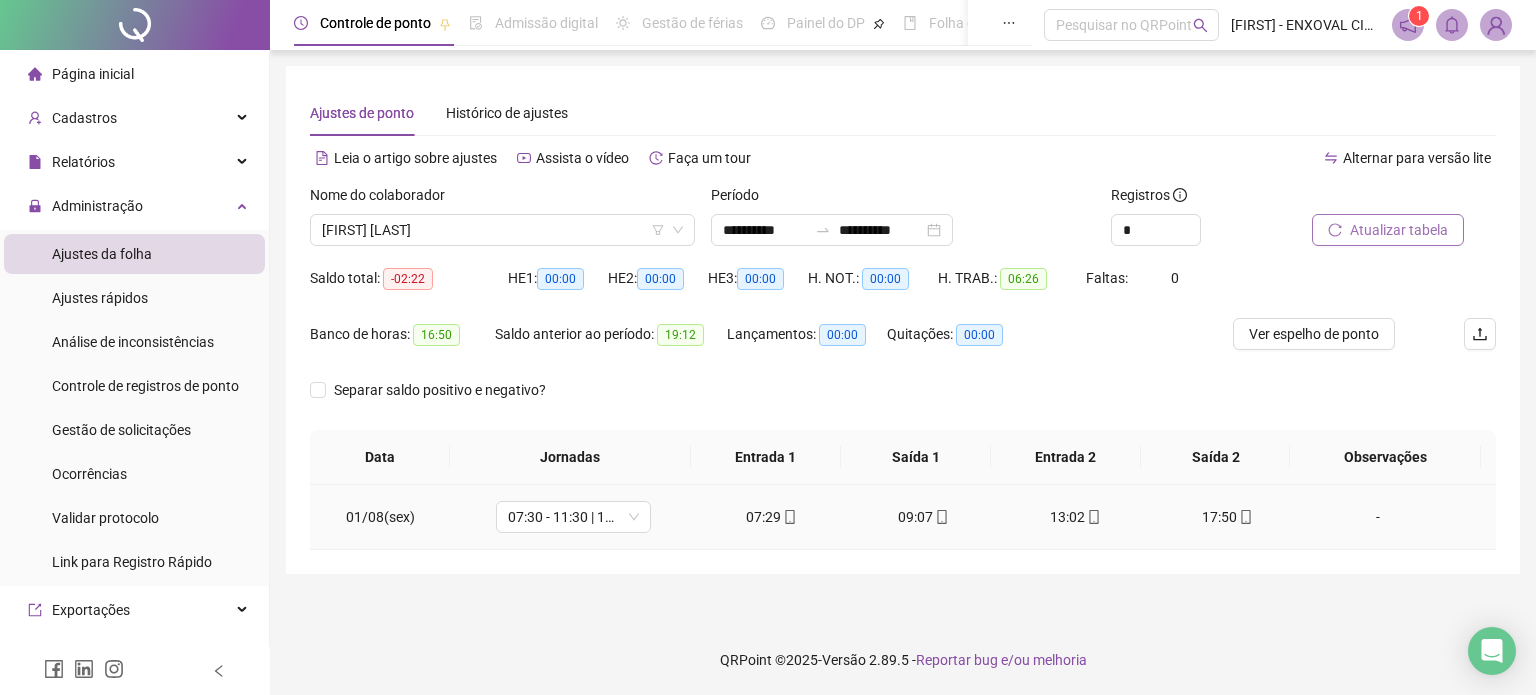click on "-" at bounding box center [1378, 517] 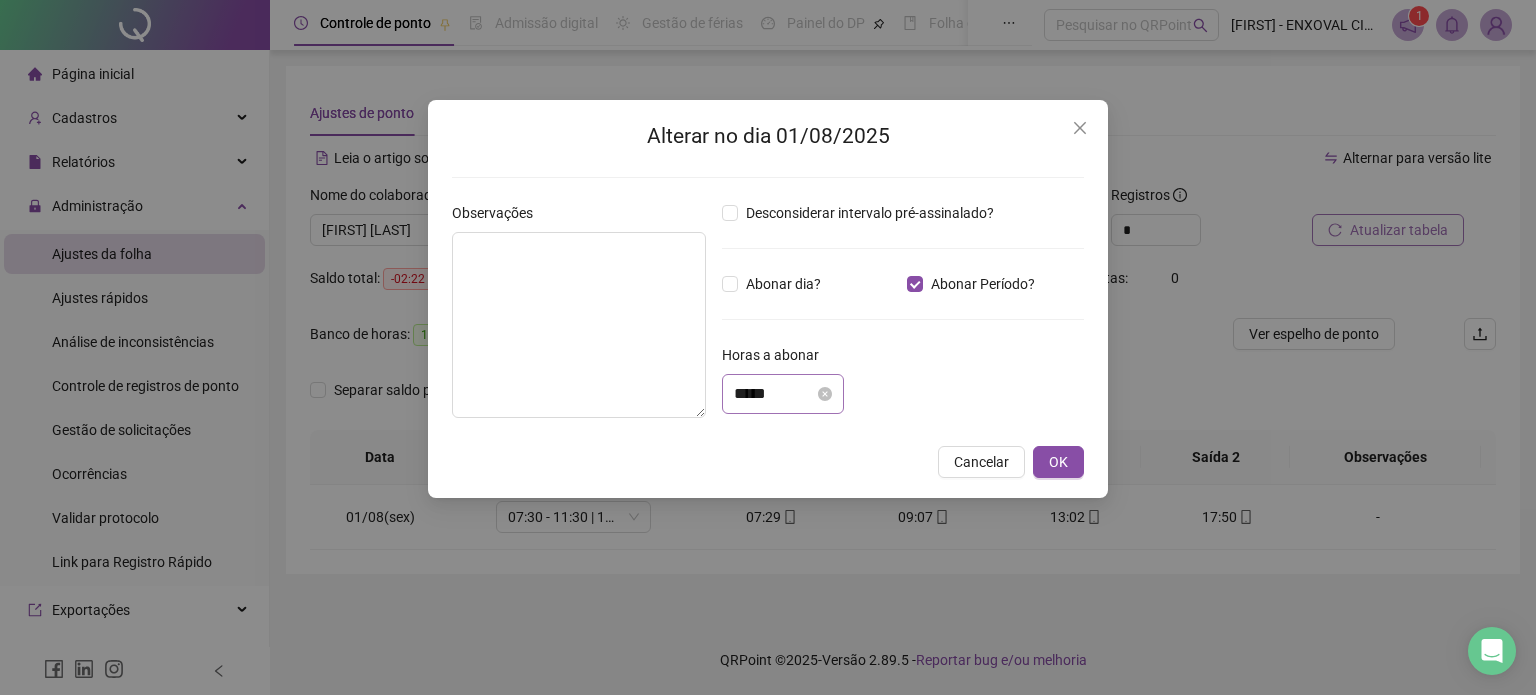 click on "*****" at bounding box center [783, 394] 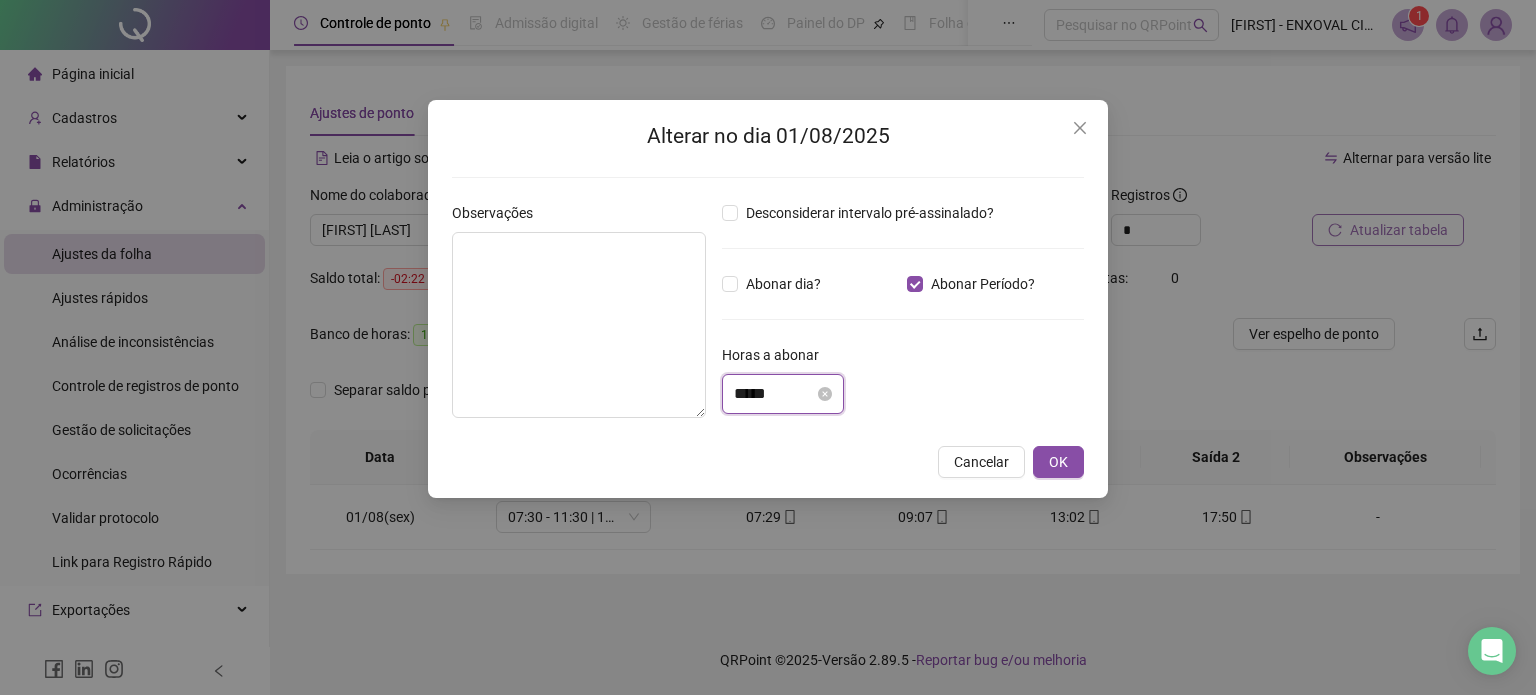 click on "*****" at bounding box center (783, 394) 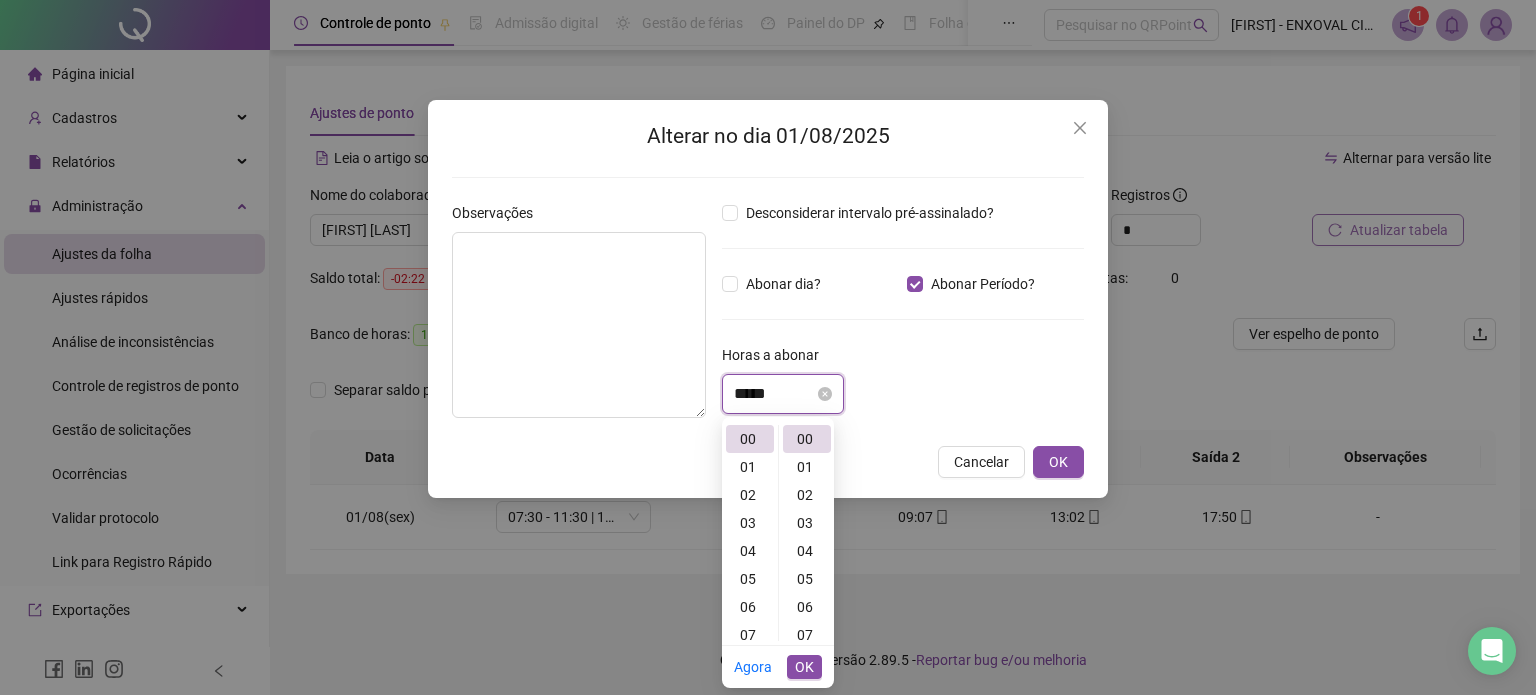 click on "*****" at bounding box center [774, 394] 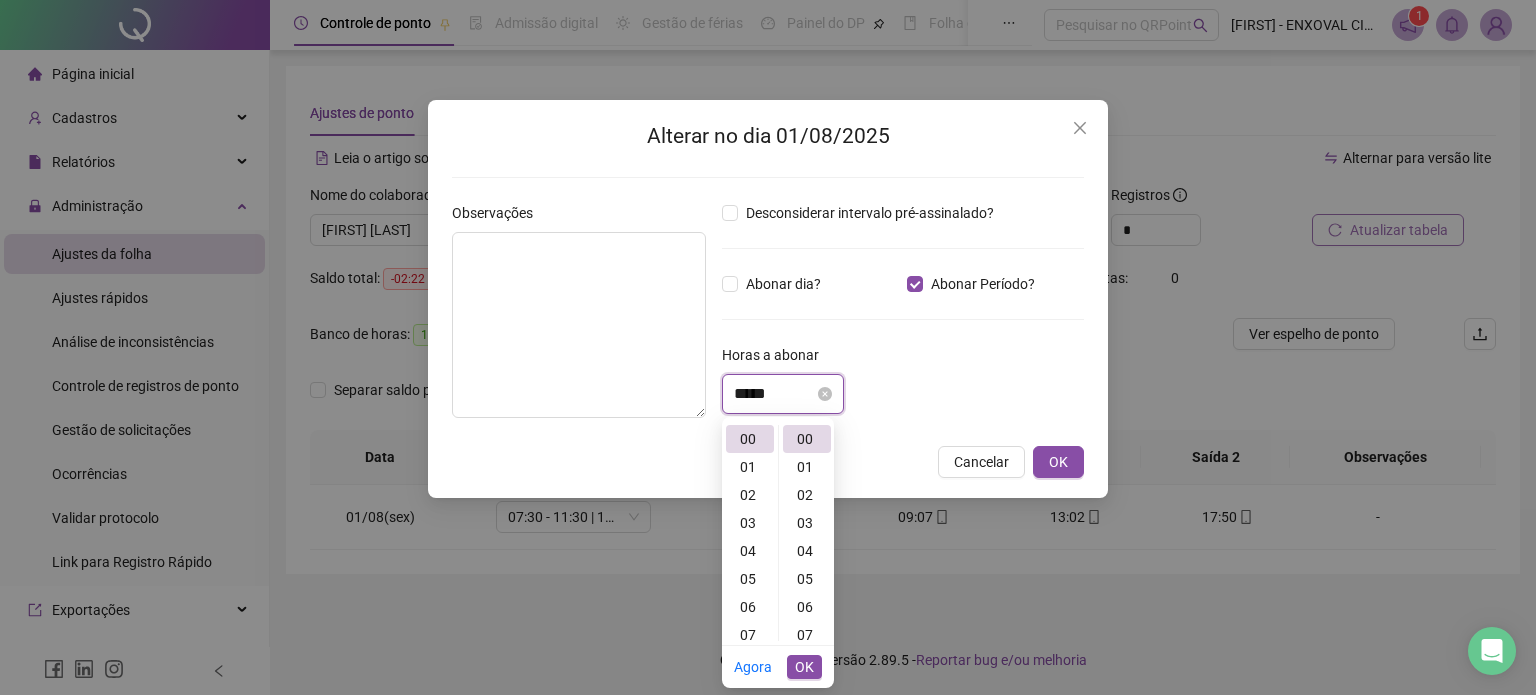 scroll, scrollTop: 56, scrollLeft: 0, axis: vertical 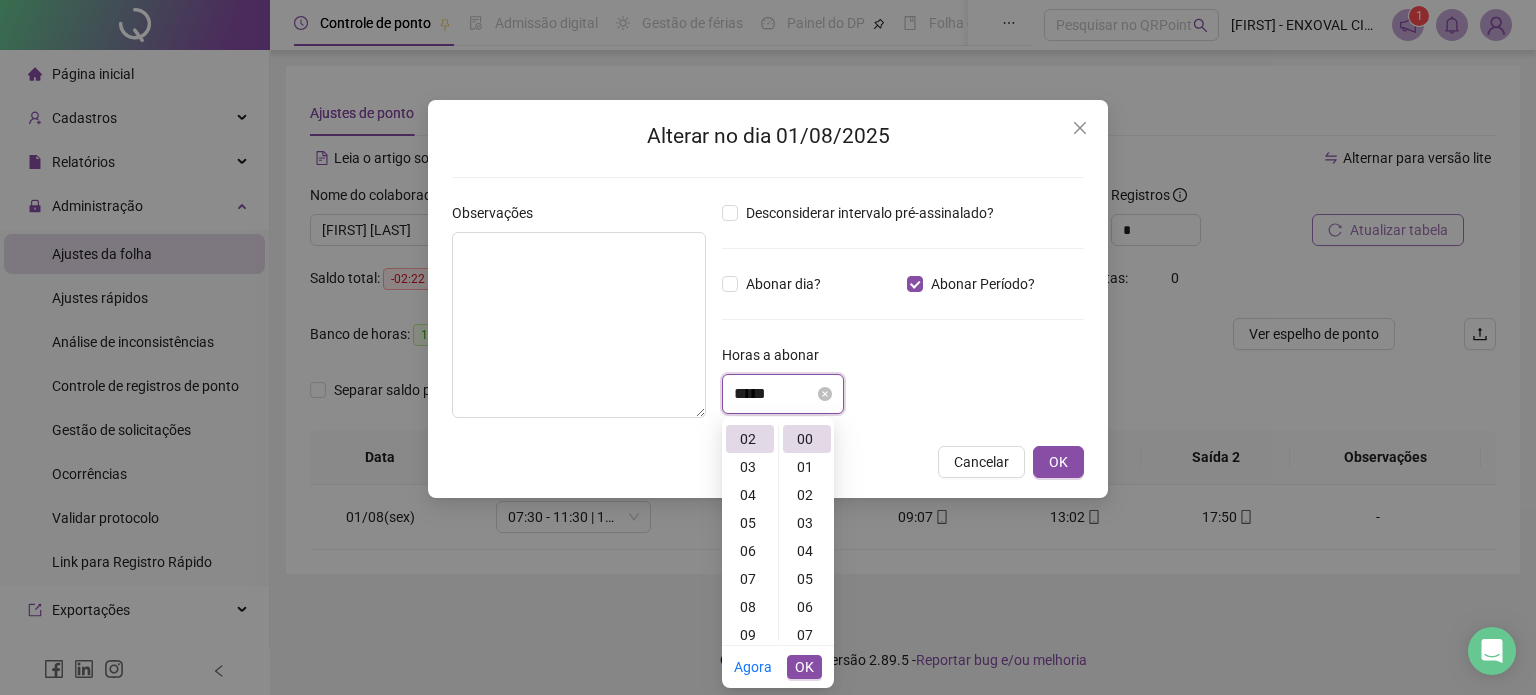 click on "*****" at bounding box center (774, 394) 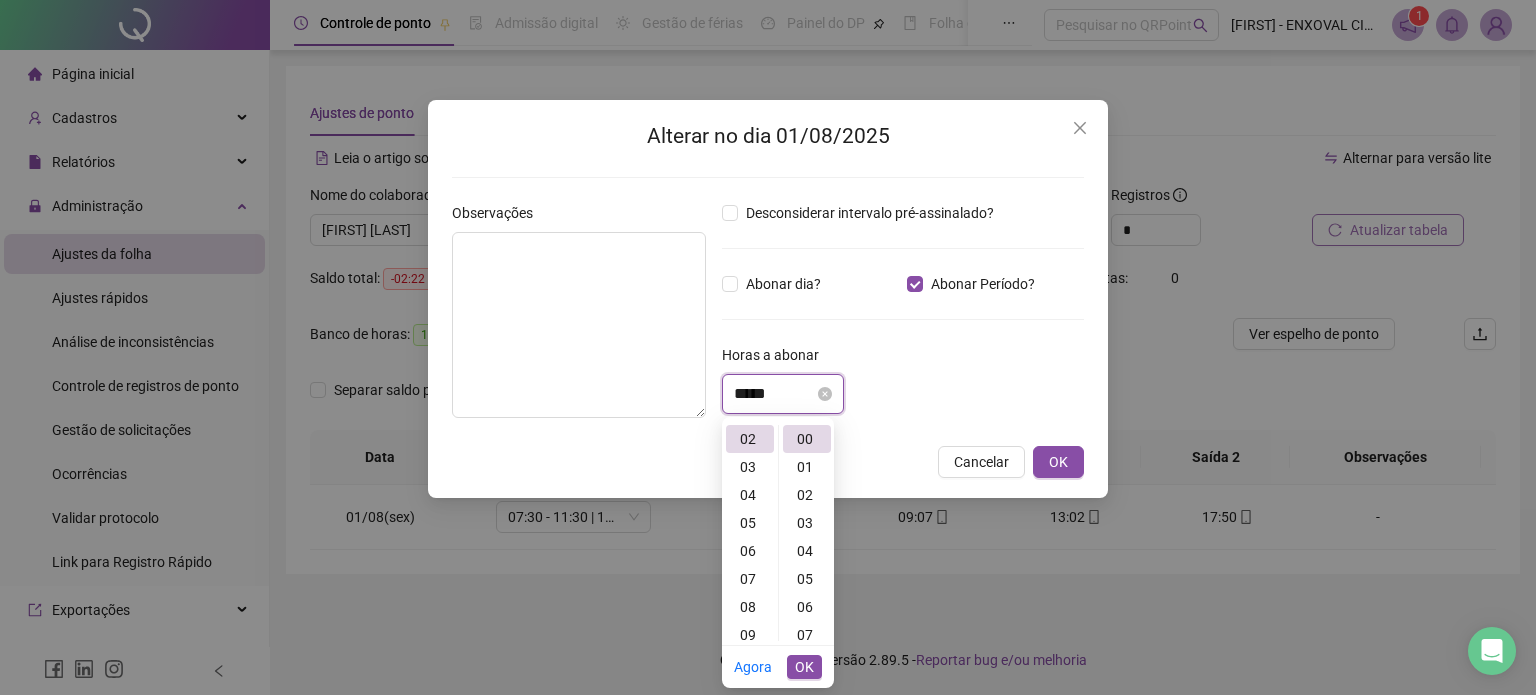 scroll, scrollTop: 840, scrollLeft: 0, axis: vertical 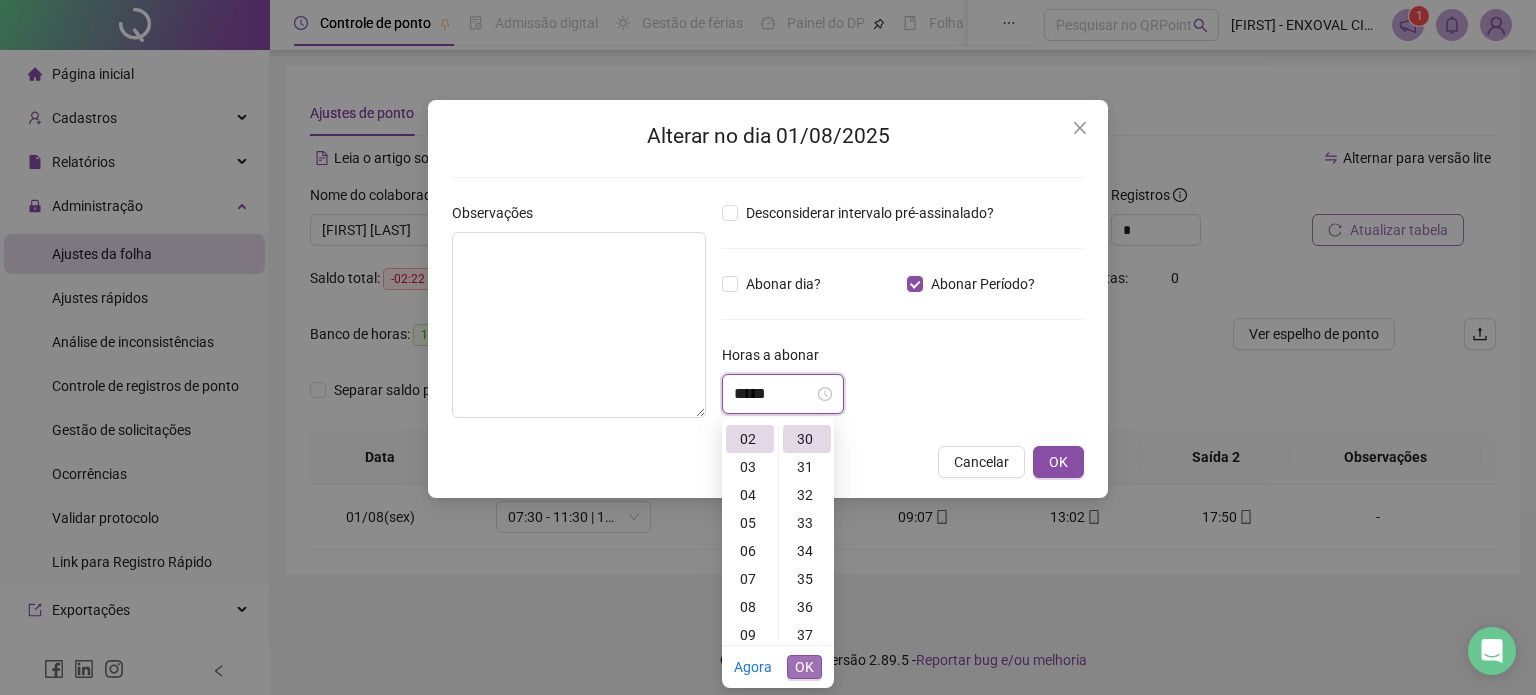 type on "*****" 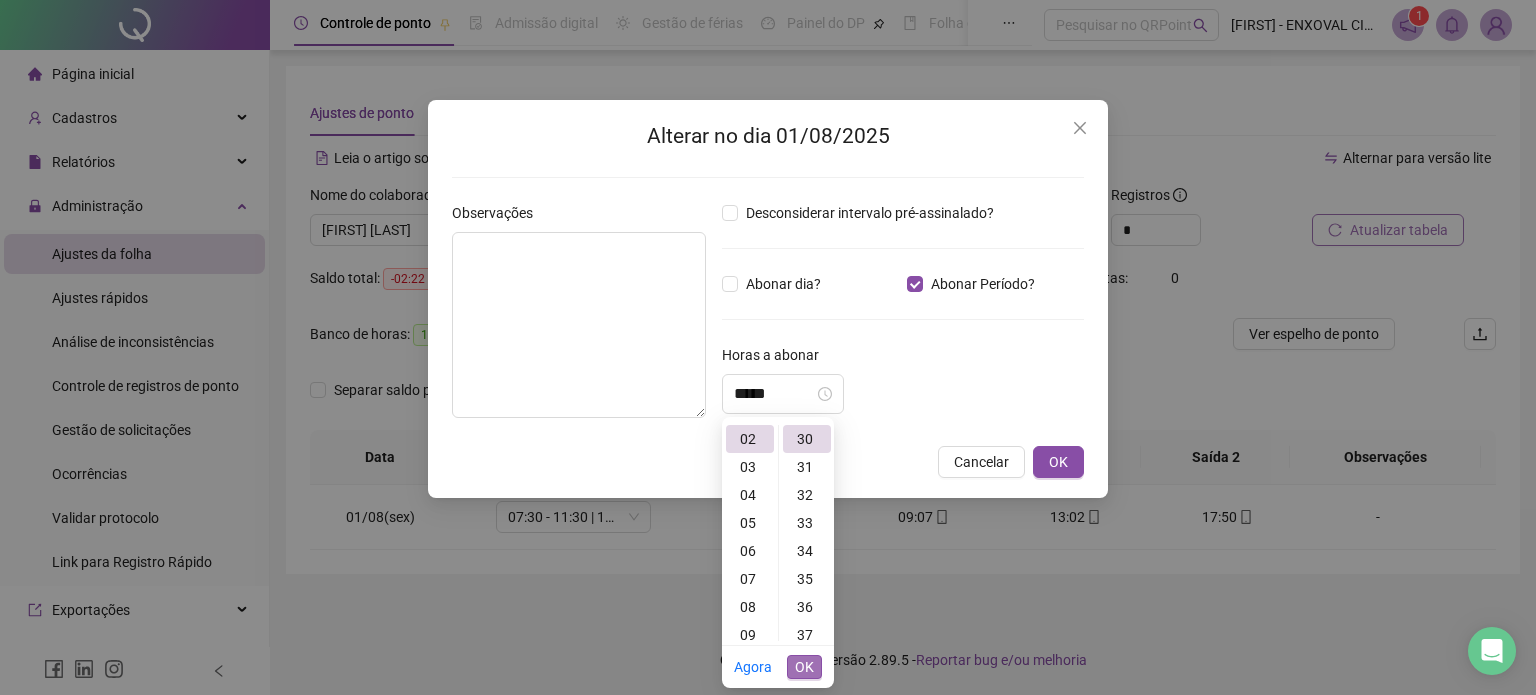 click on "OK" at bounding box center [804, 667] 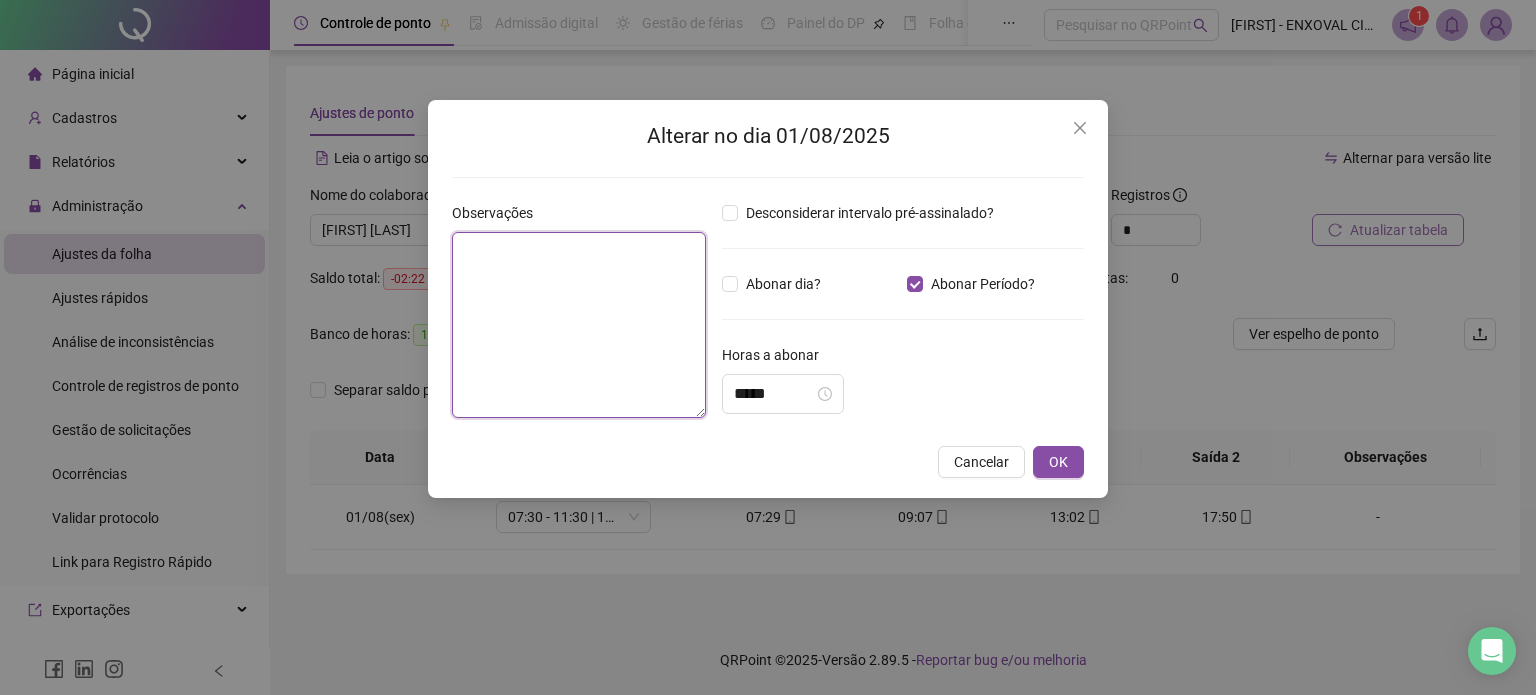click at bounding box center [579, 325] 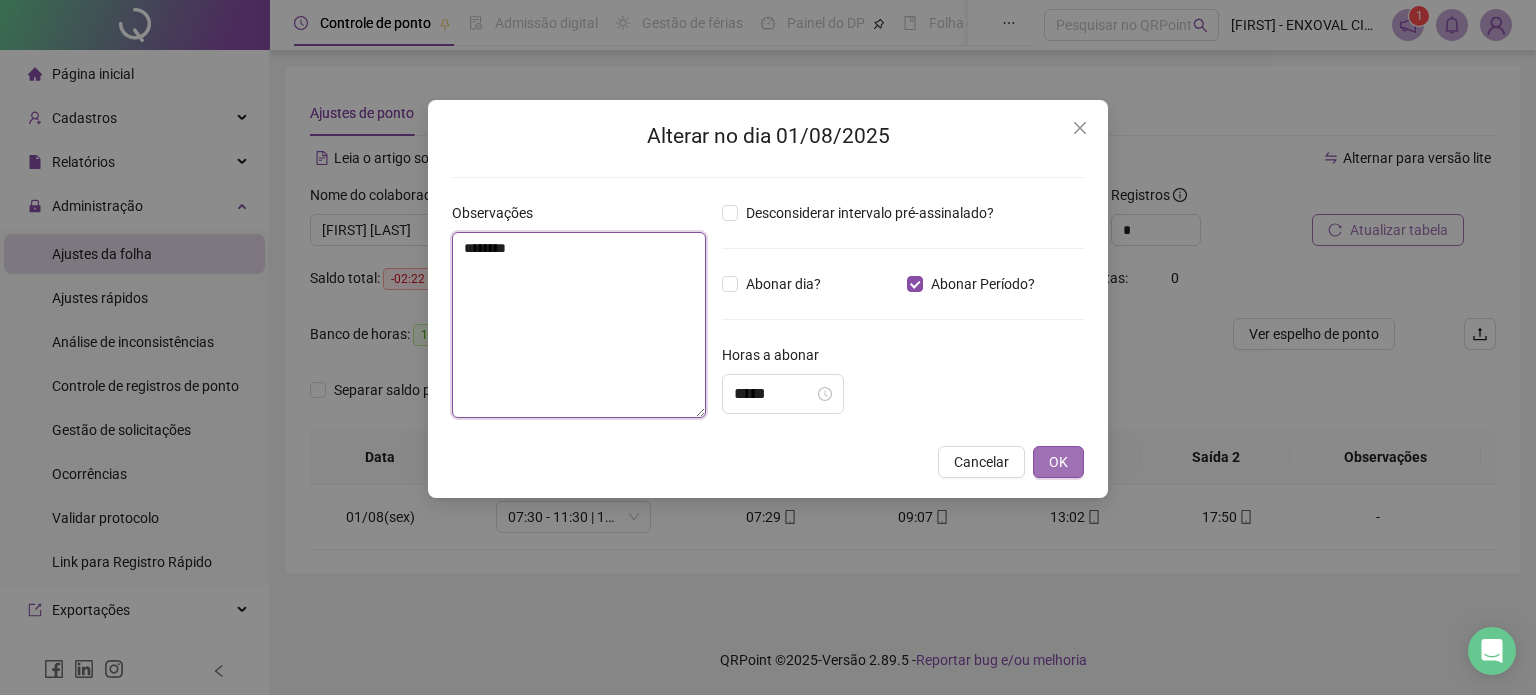 type on "********" 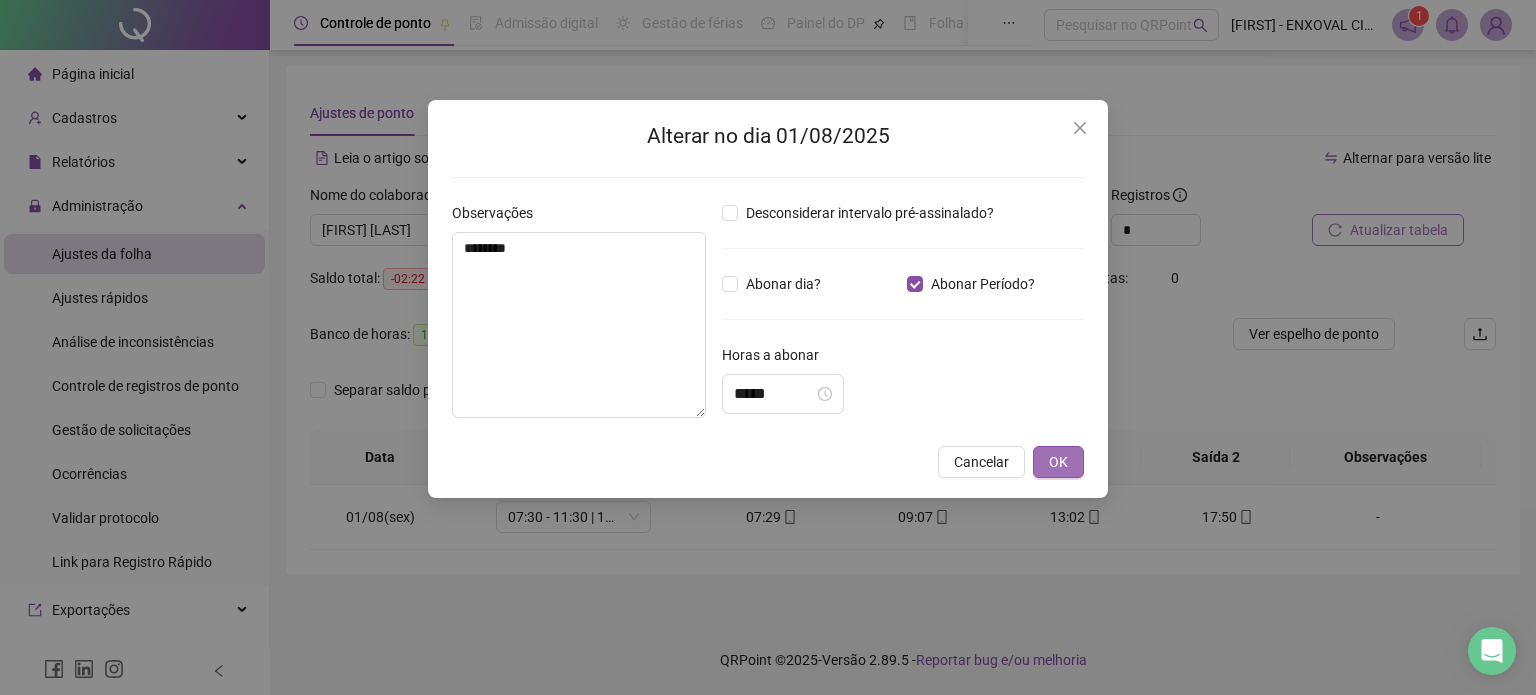 drag, startPoint x: 1047, startPoint y: 458, endPoint x: 1057, endPoint y: 457, distance: 10.049875 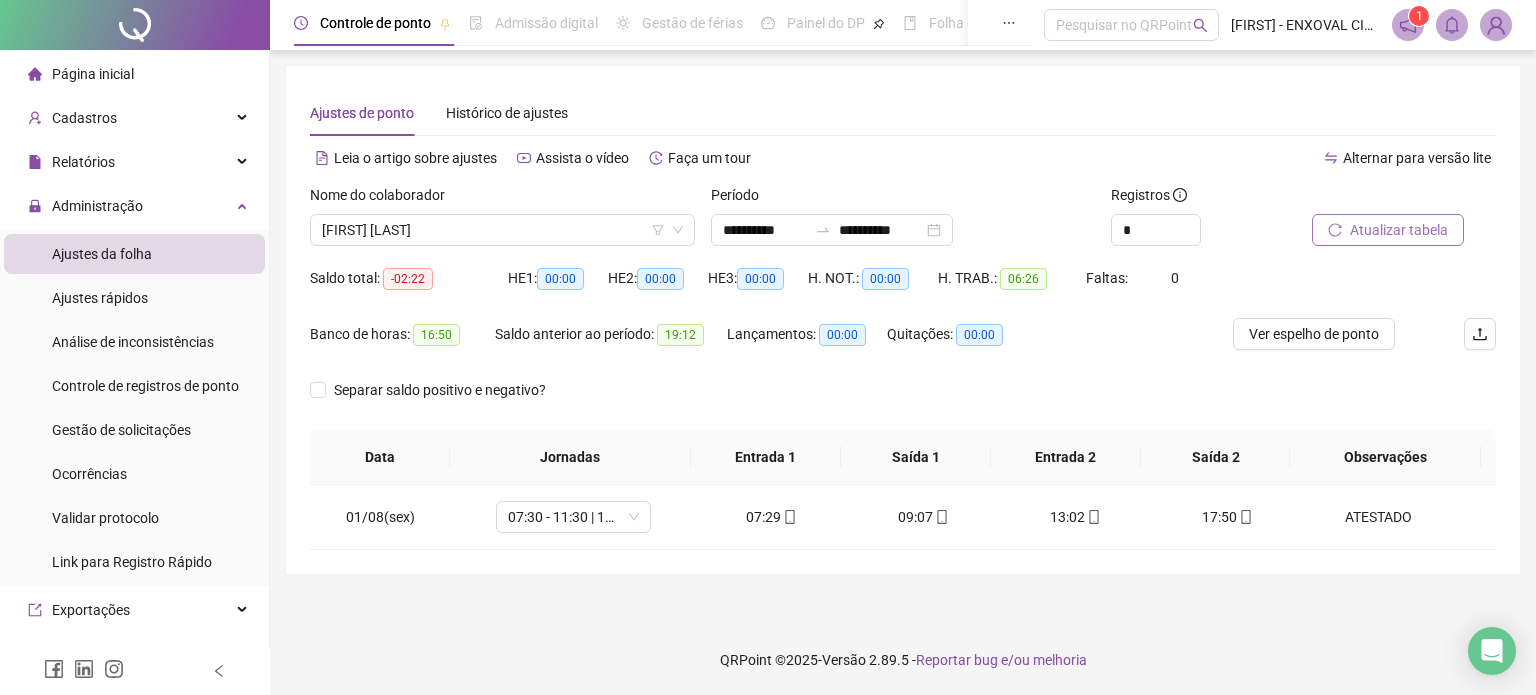 click on "Atualizar tabela" at bounding box center [1399, 230] 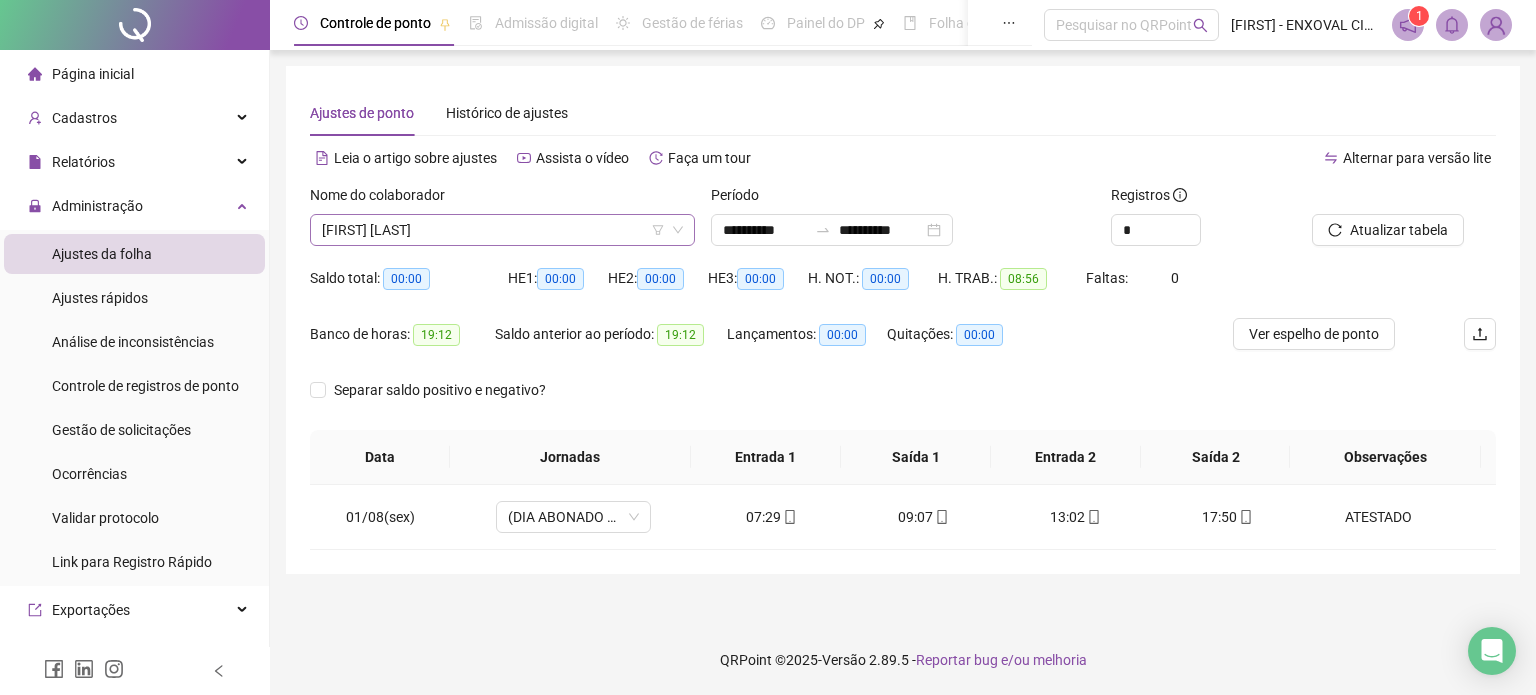 click on "[FIRST] [LAST]" at bounding box center [502, 230] 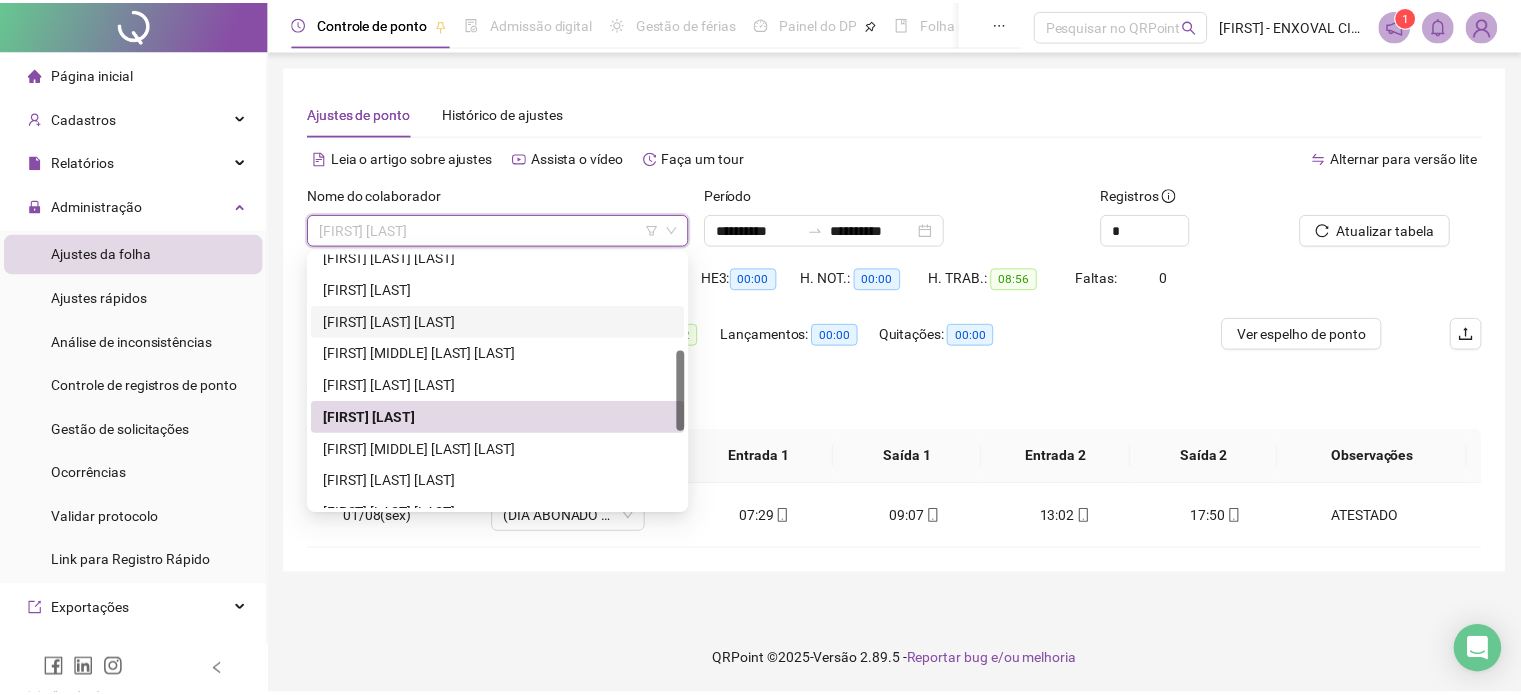 scroll, scrollTop: 200, scrollLeft: 0, axis: vertical 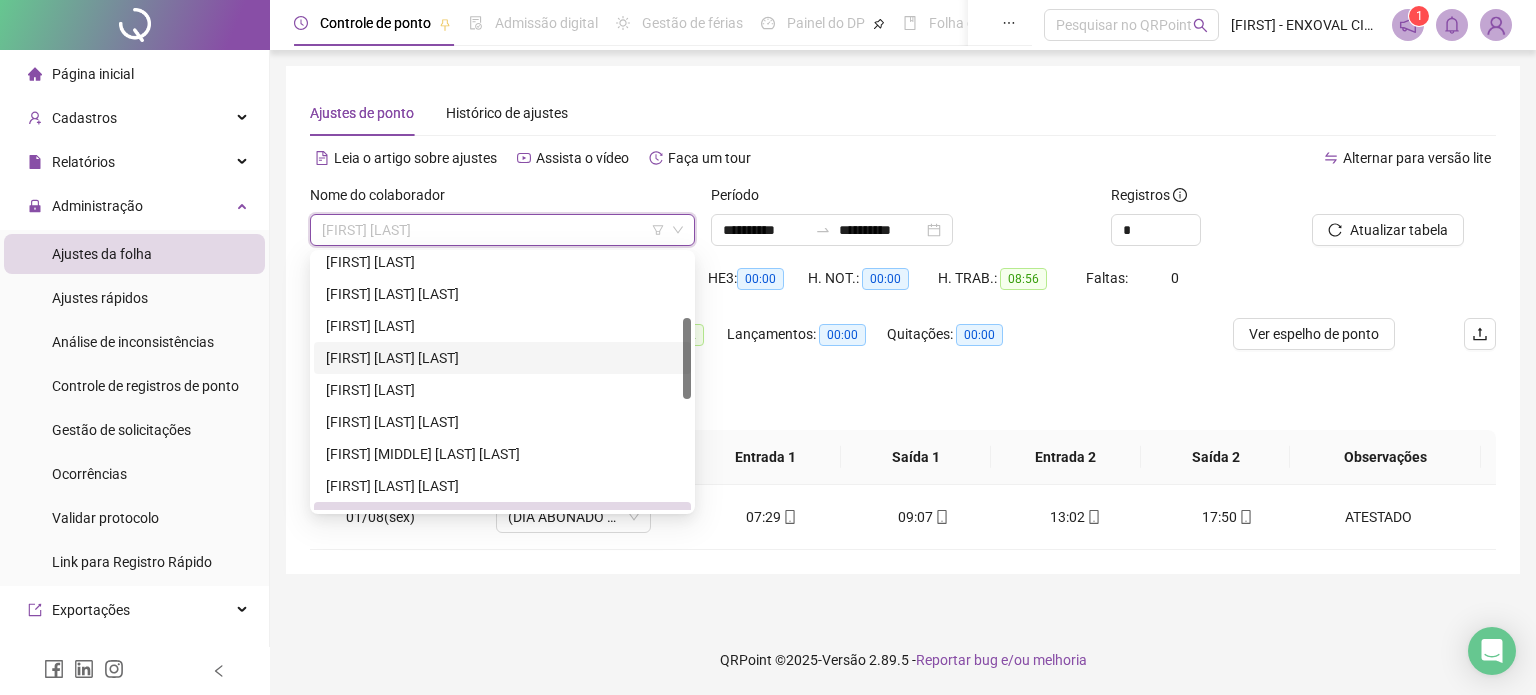 drag, startPoint x: 398, startPoint y: 363, endPoint x: 430, endPoint y: 361, distance: 32.06244 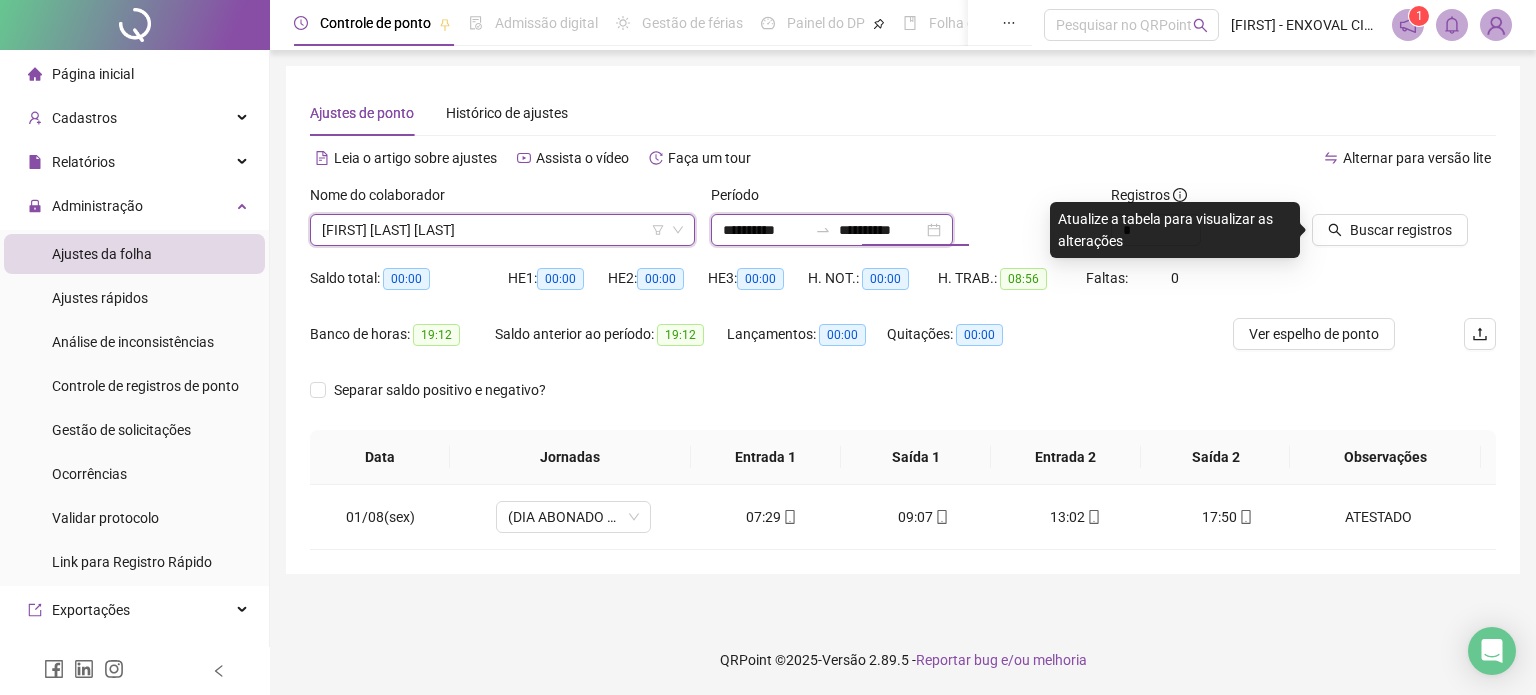 click on "**********" at bounding box center [881, 230] 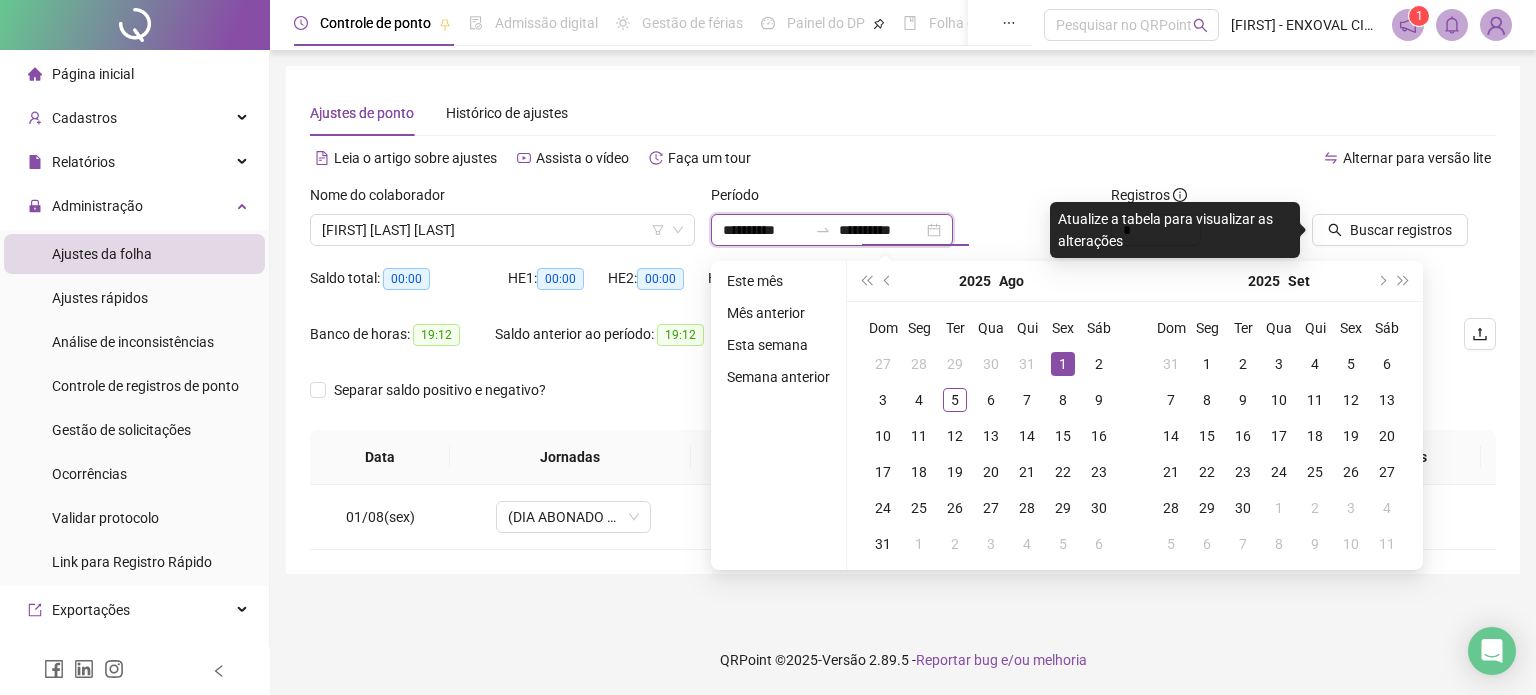 click on "**********" at bounding box center [832, 230] 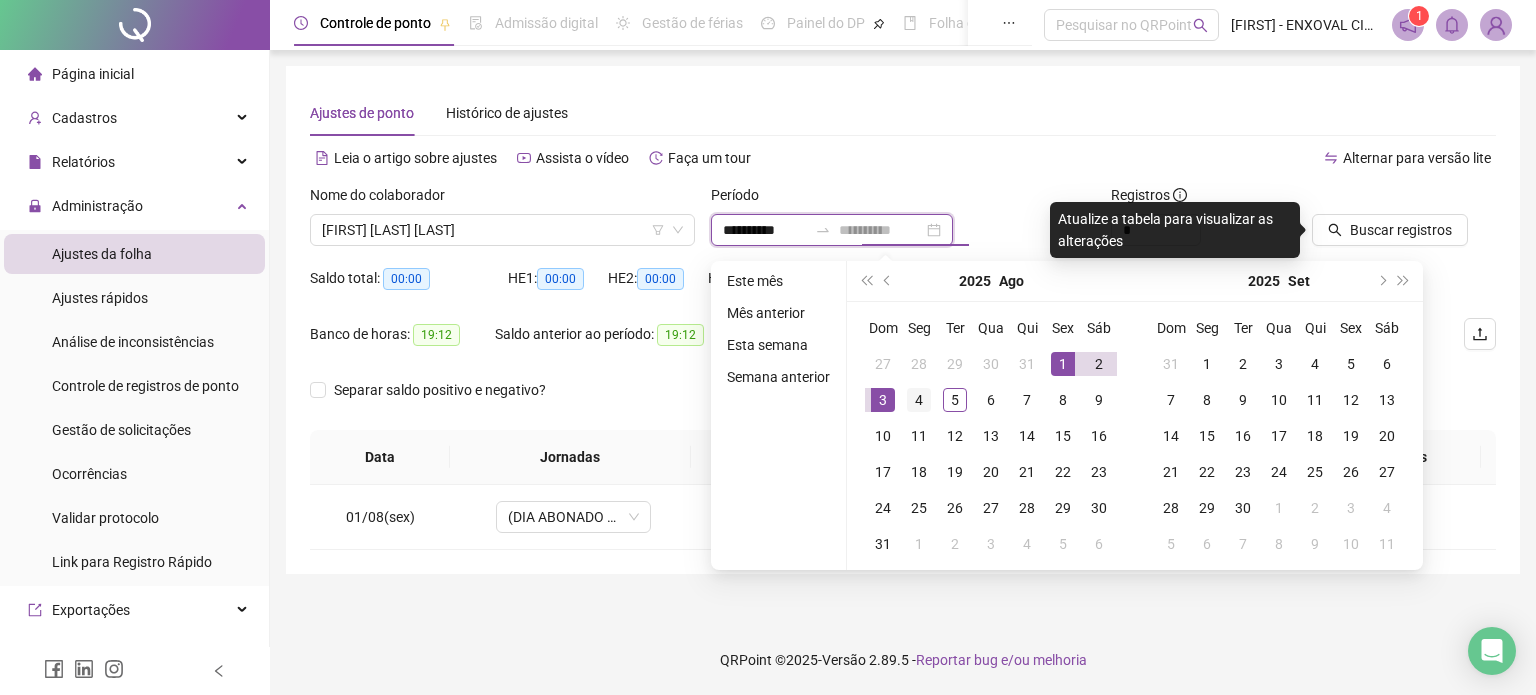 type on "**********" 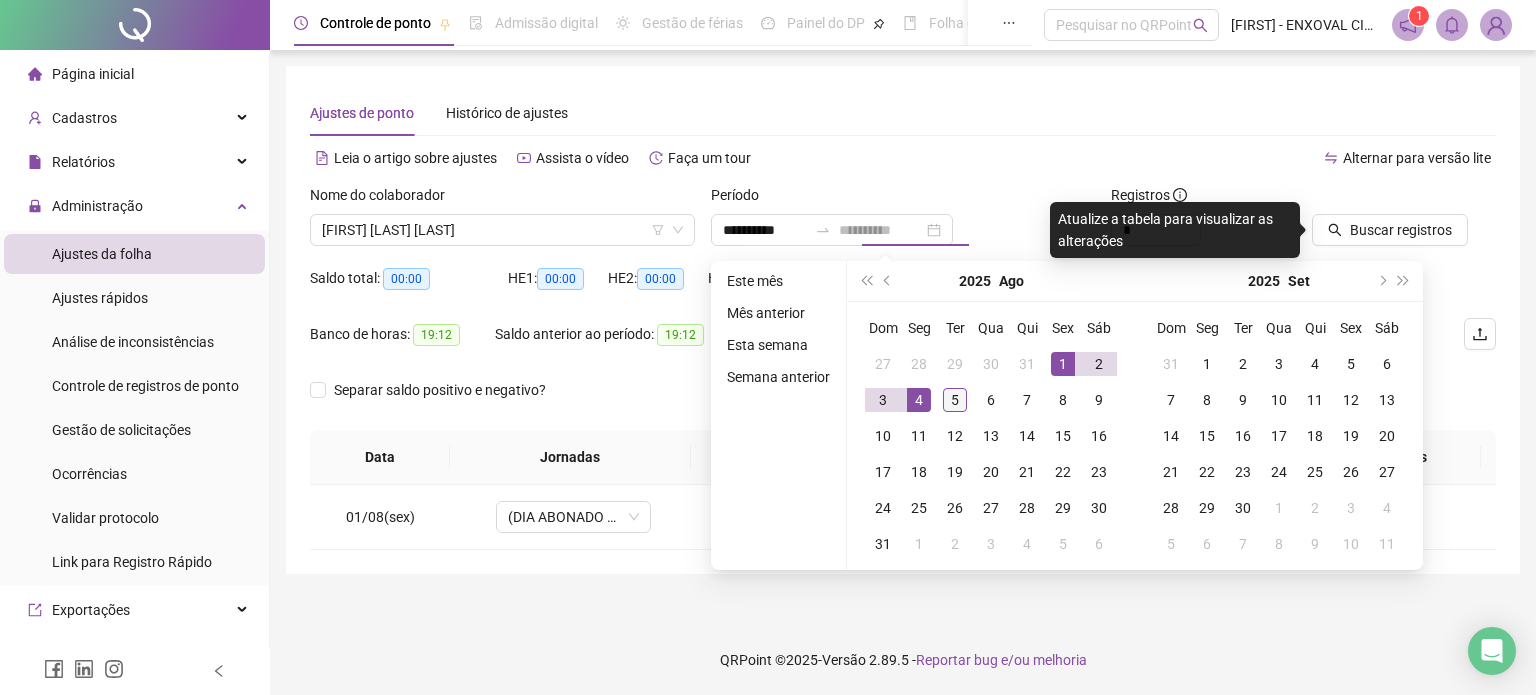 drag, startPoint x: 908, startPoint y: 397, endPoint x: 941, endPoint y: 395, distance: 33.06055 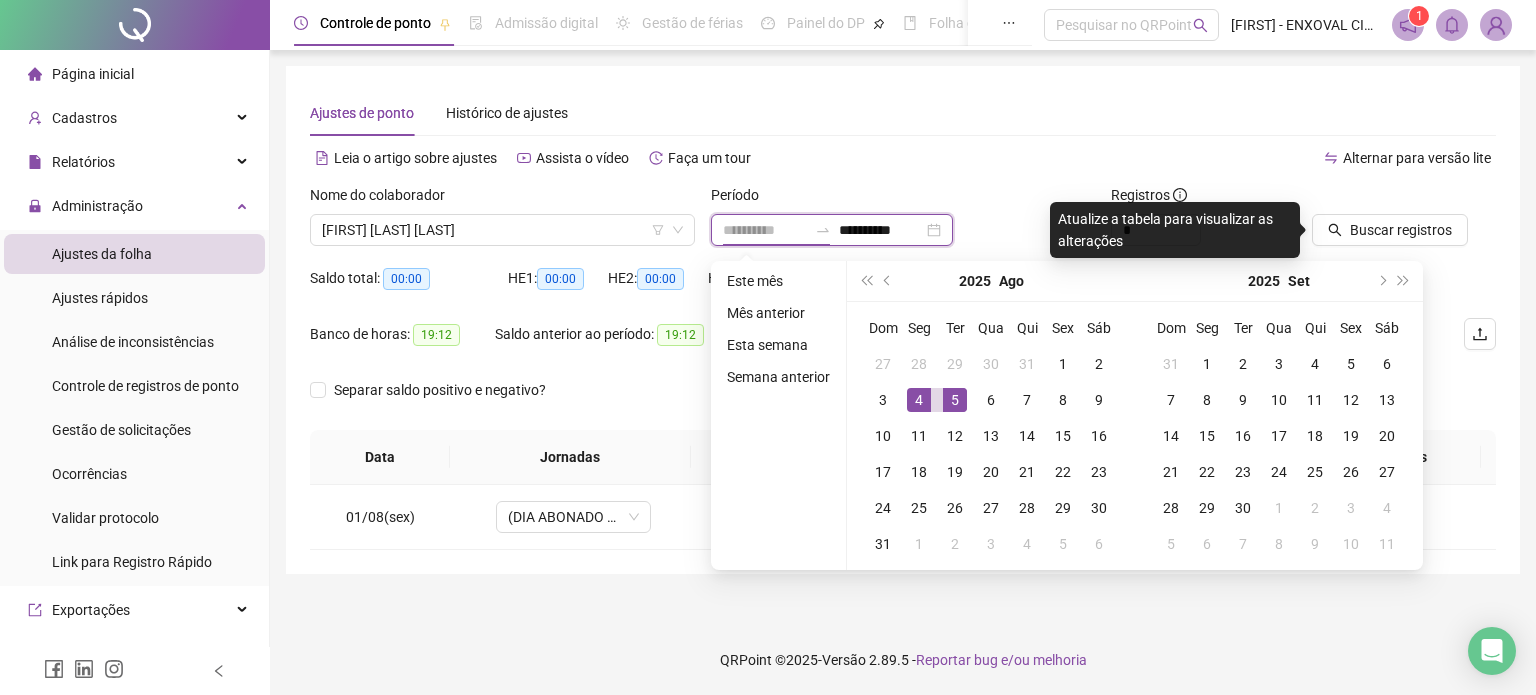 type on "**********" 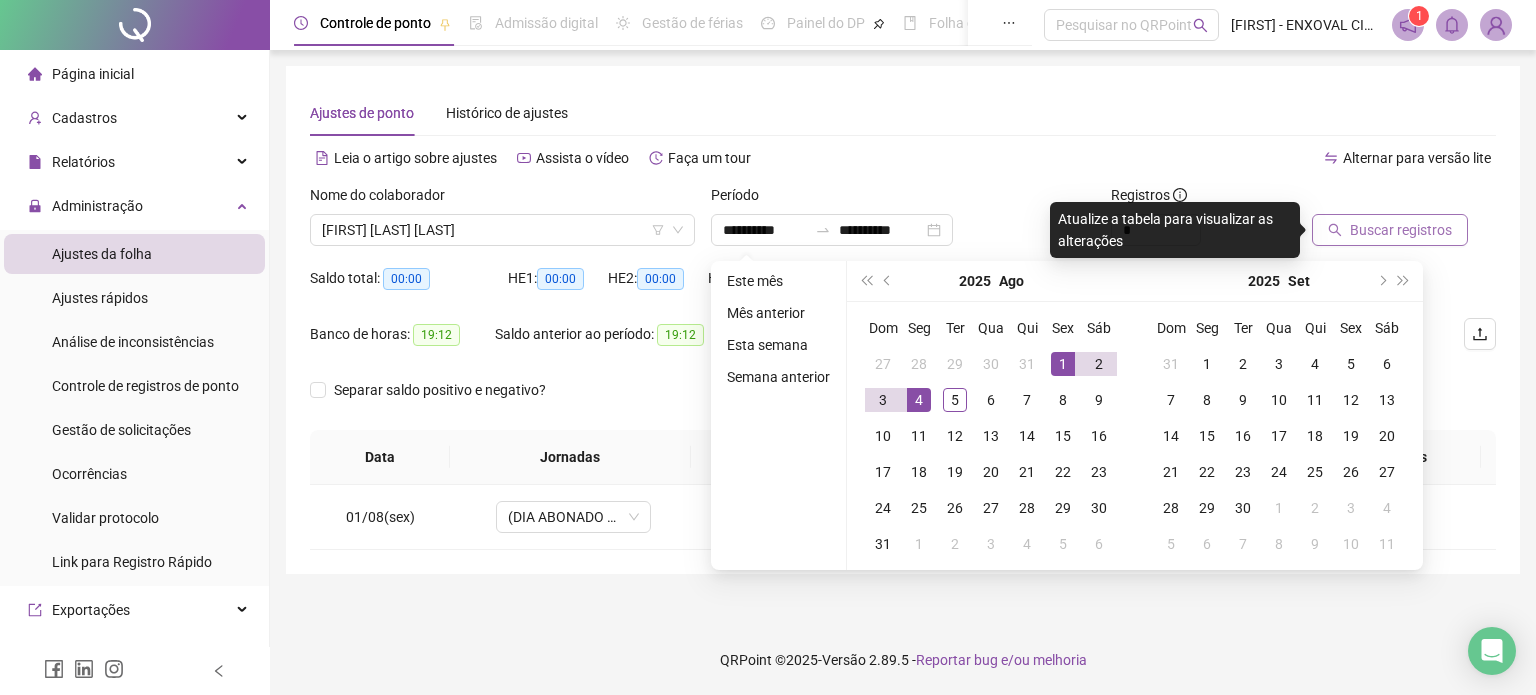 click on "Buscar registros" at bounding box center [1401, 230] 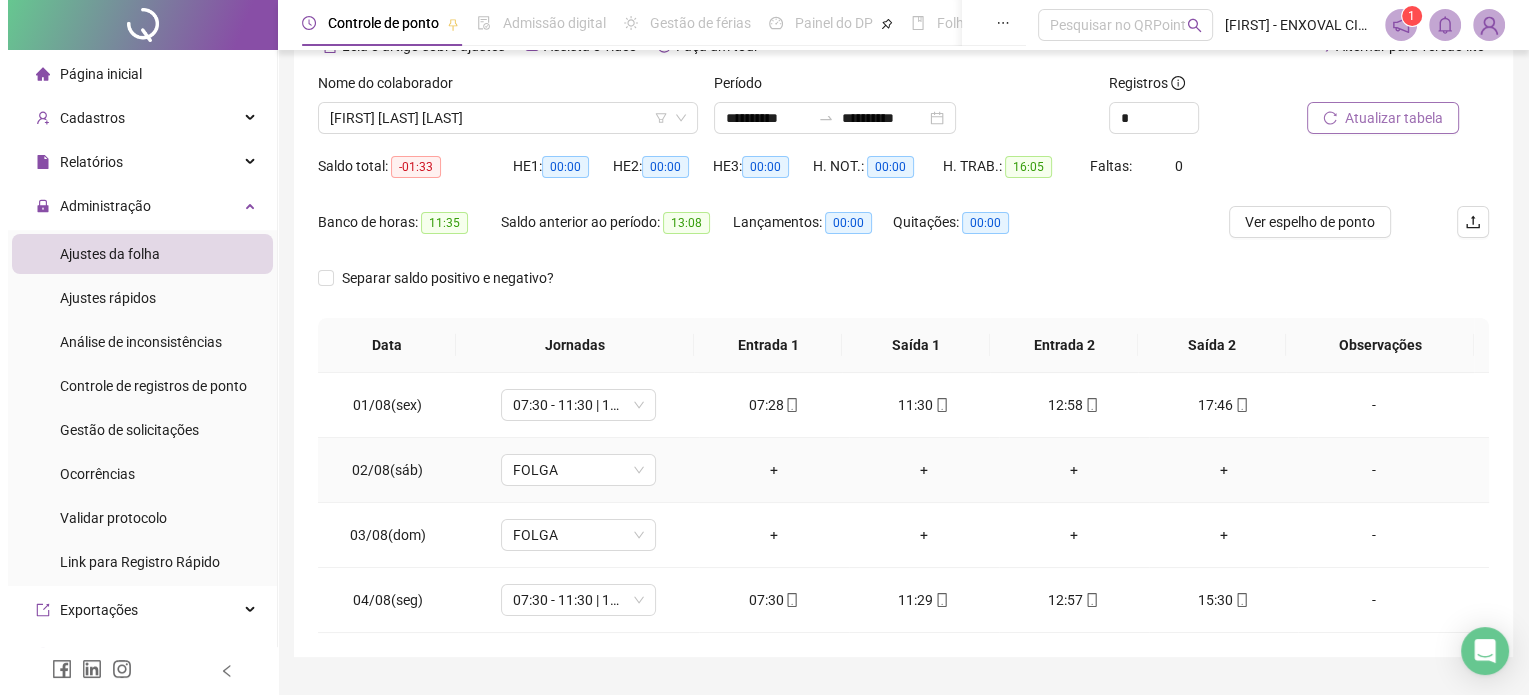 scroll, scrollTop: 159, scrollLeft: 0, axis: vertical 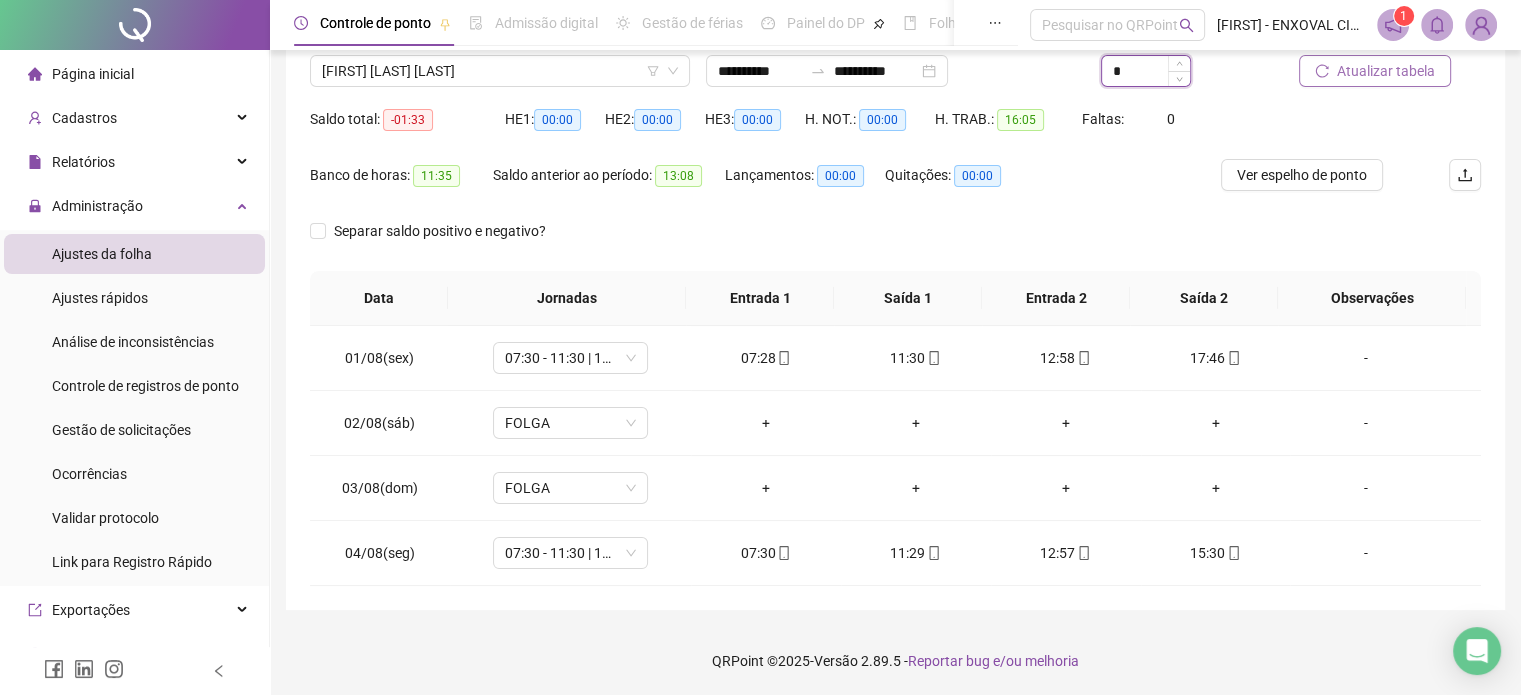 click on "*" at bounding box center (1146, 71) 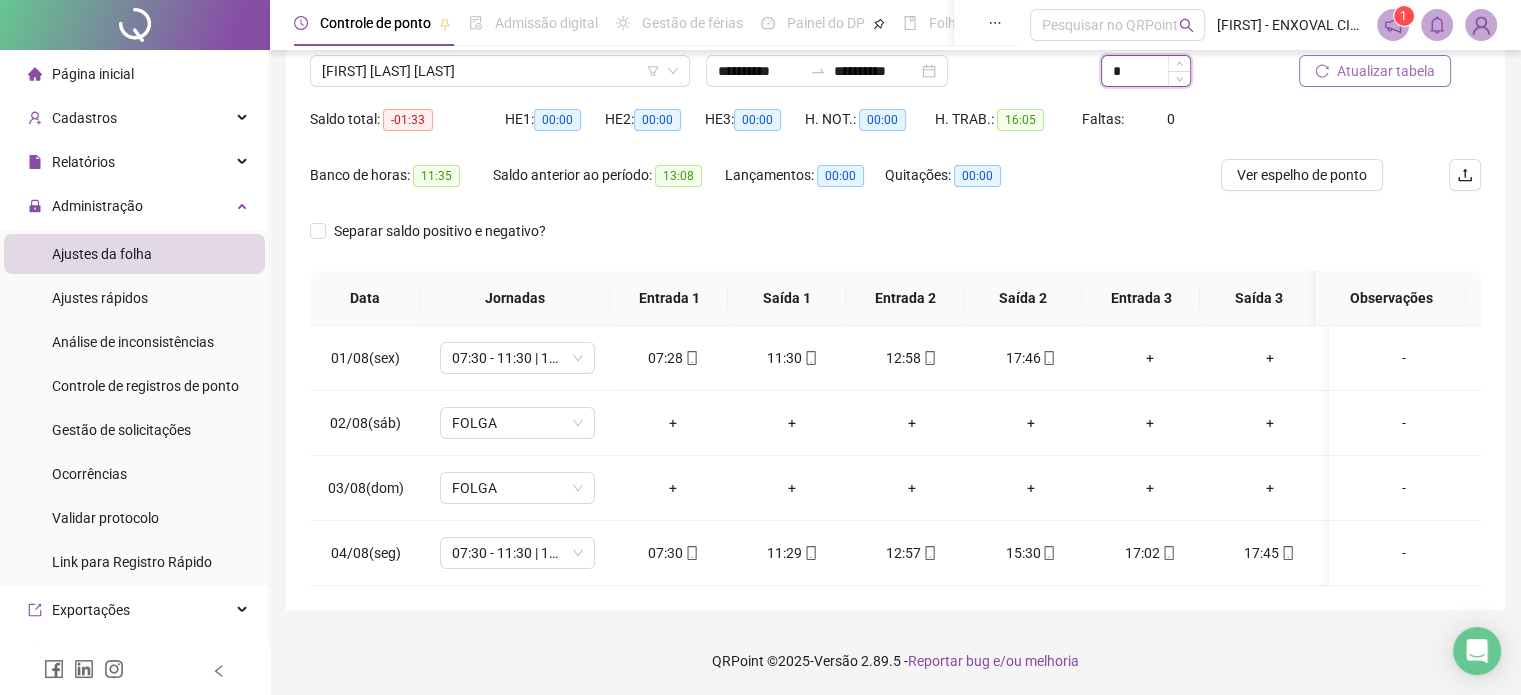 type on "*" 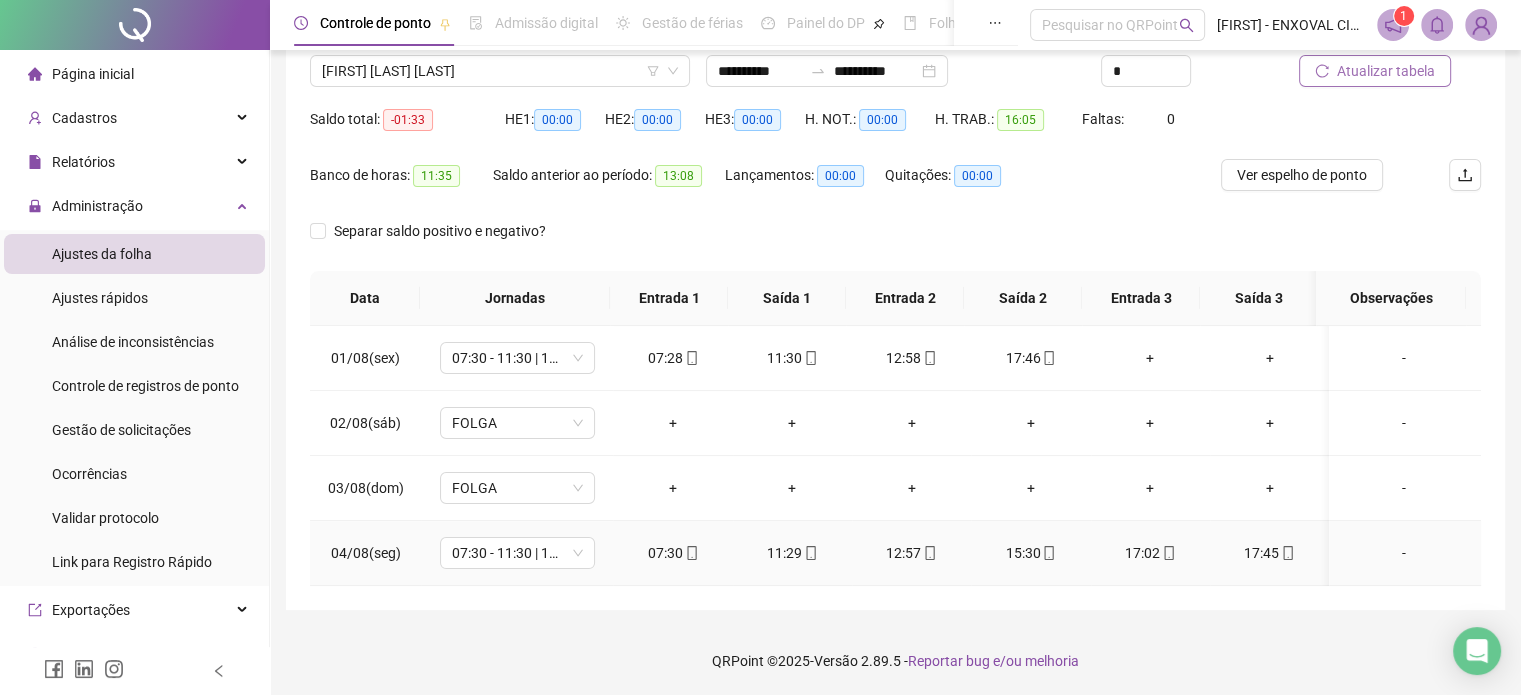 drag, startPoint x: 1403, startPoint y: 553, endPoint x: 1224, endPoint y: 265, distance: 339.0944 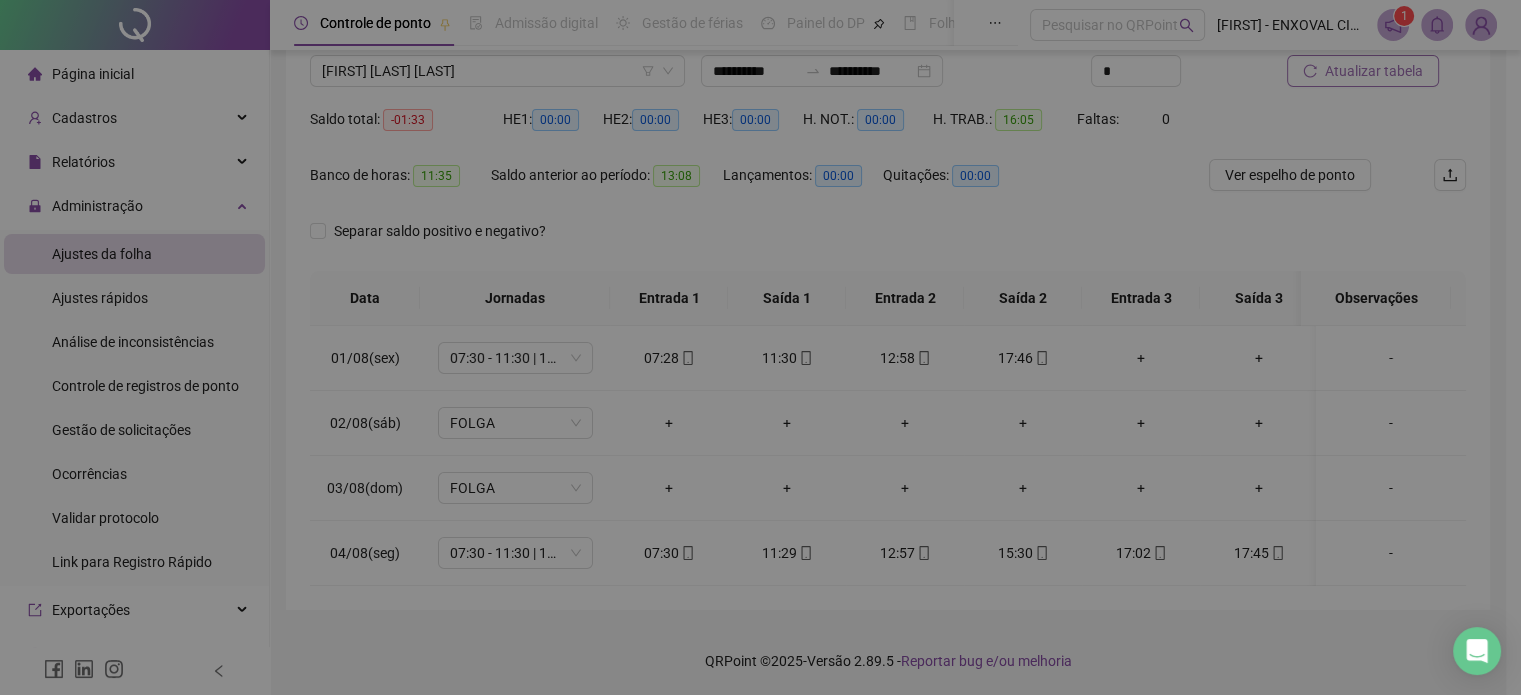 type on "*****" 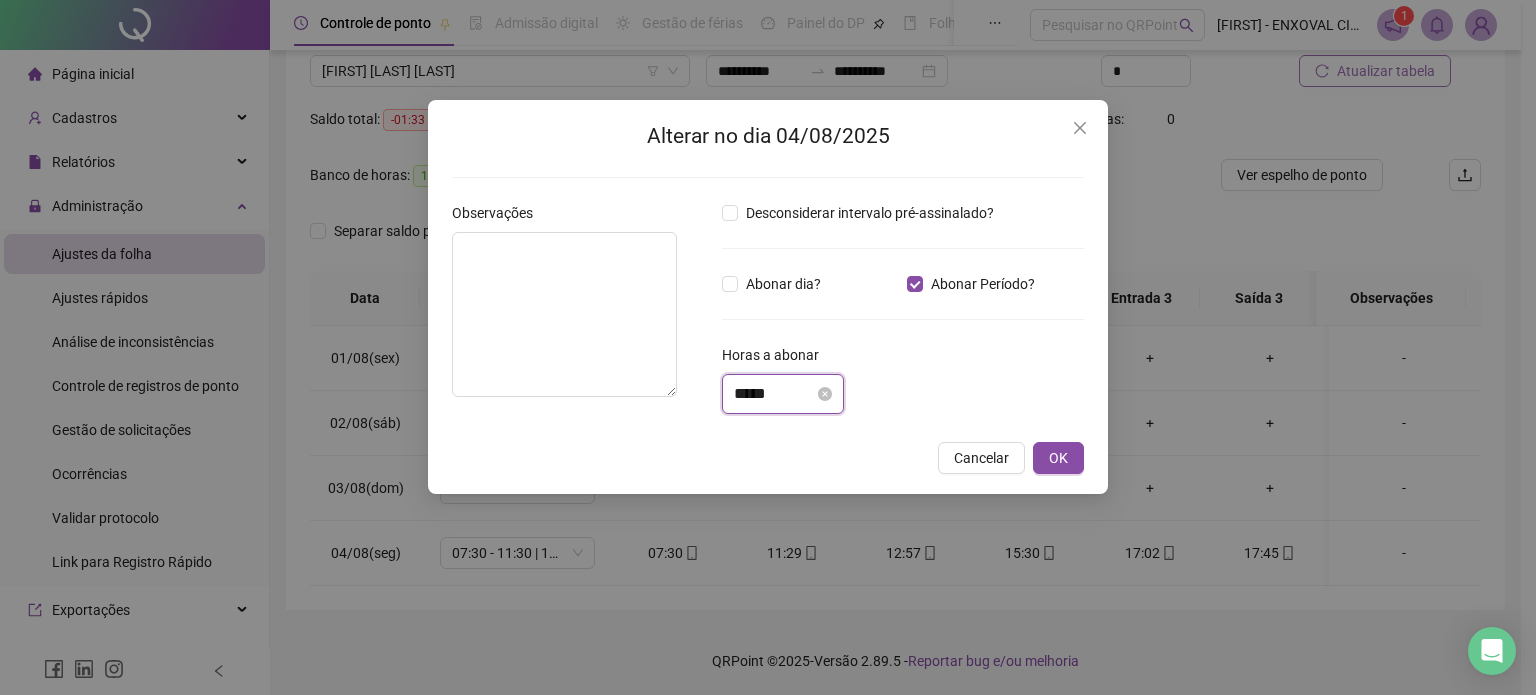 click on "*****" at bounding box center (774, 394) 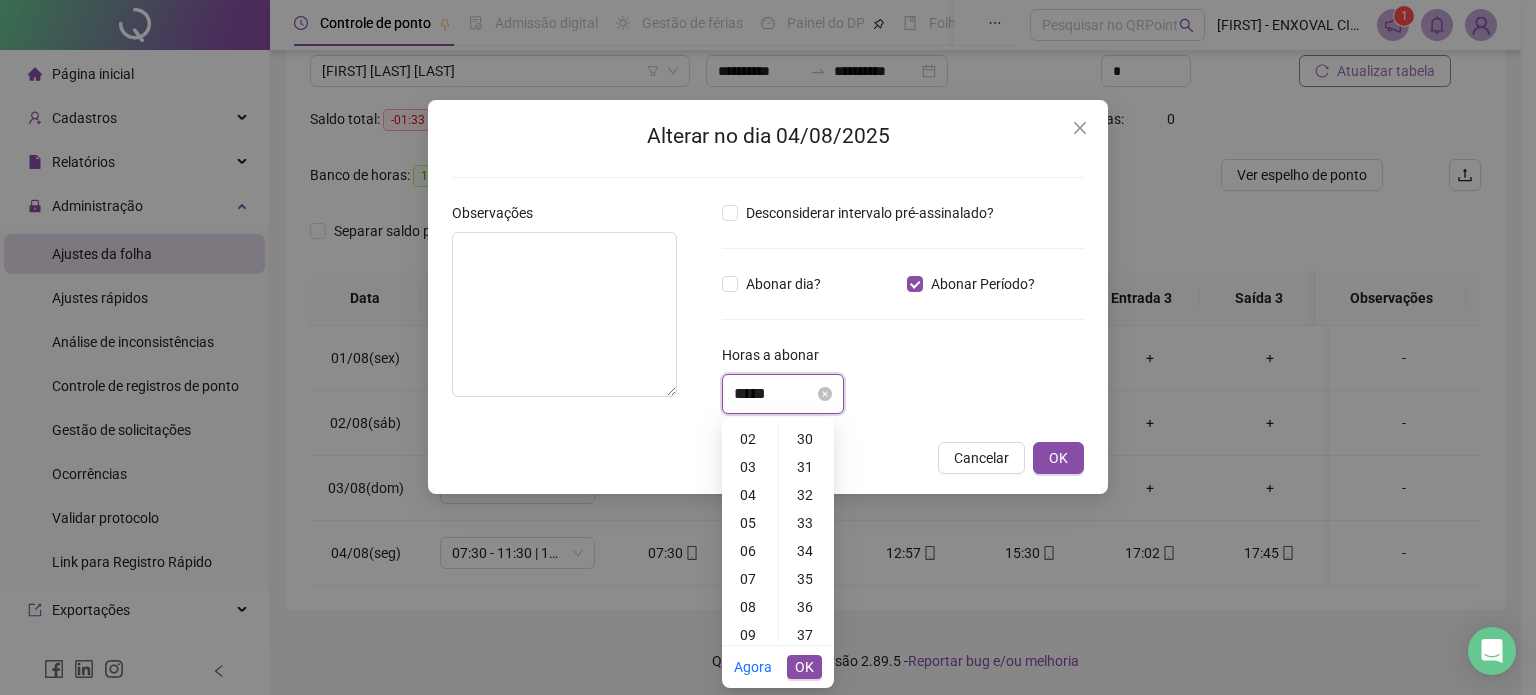 scroll, scrollTop: 0, scrollLeft: 0, axis: both 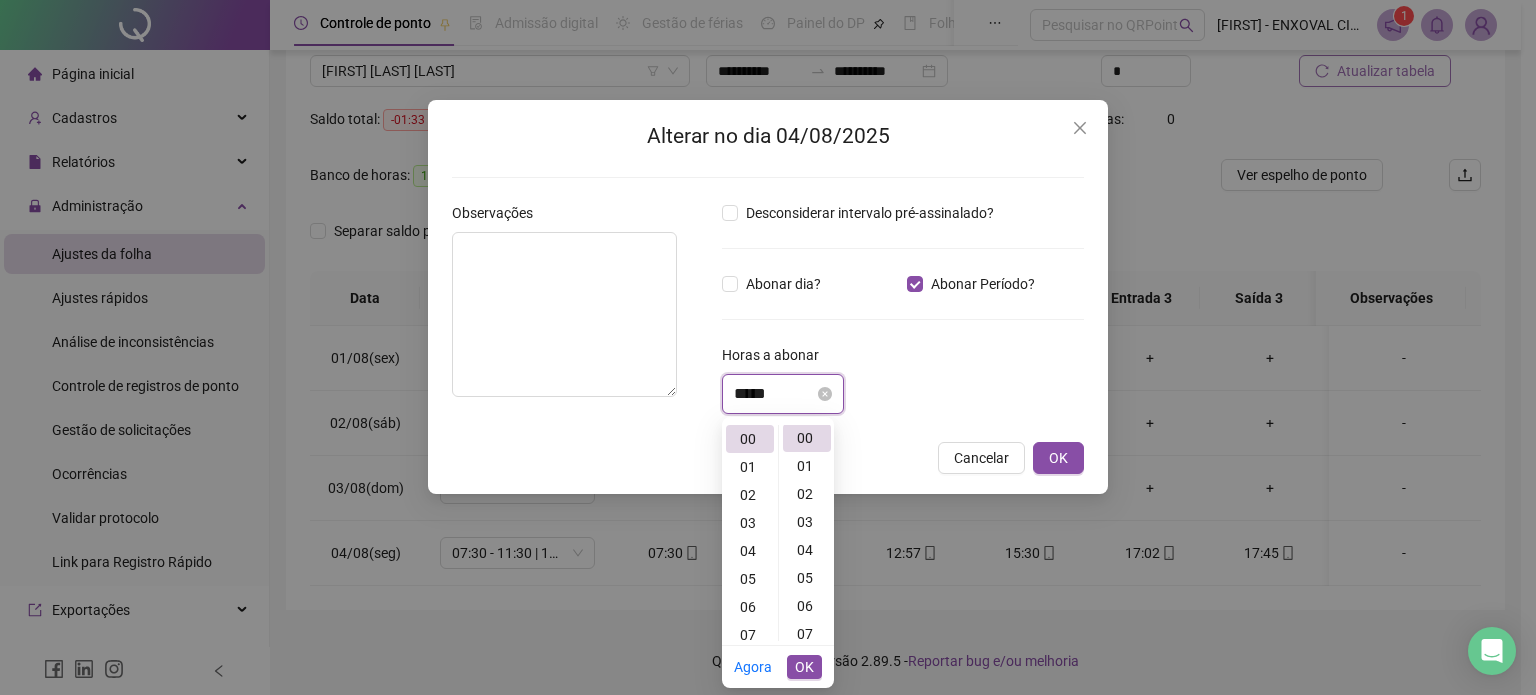 click on "*****" at bounding box center [774, 394] 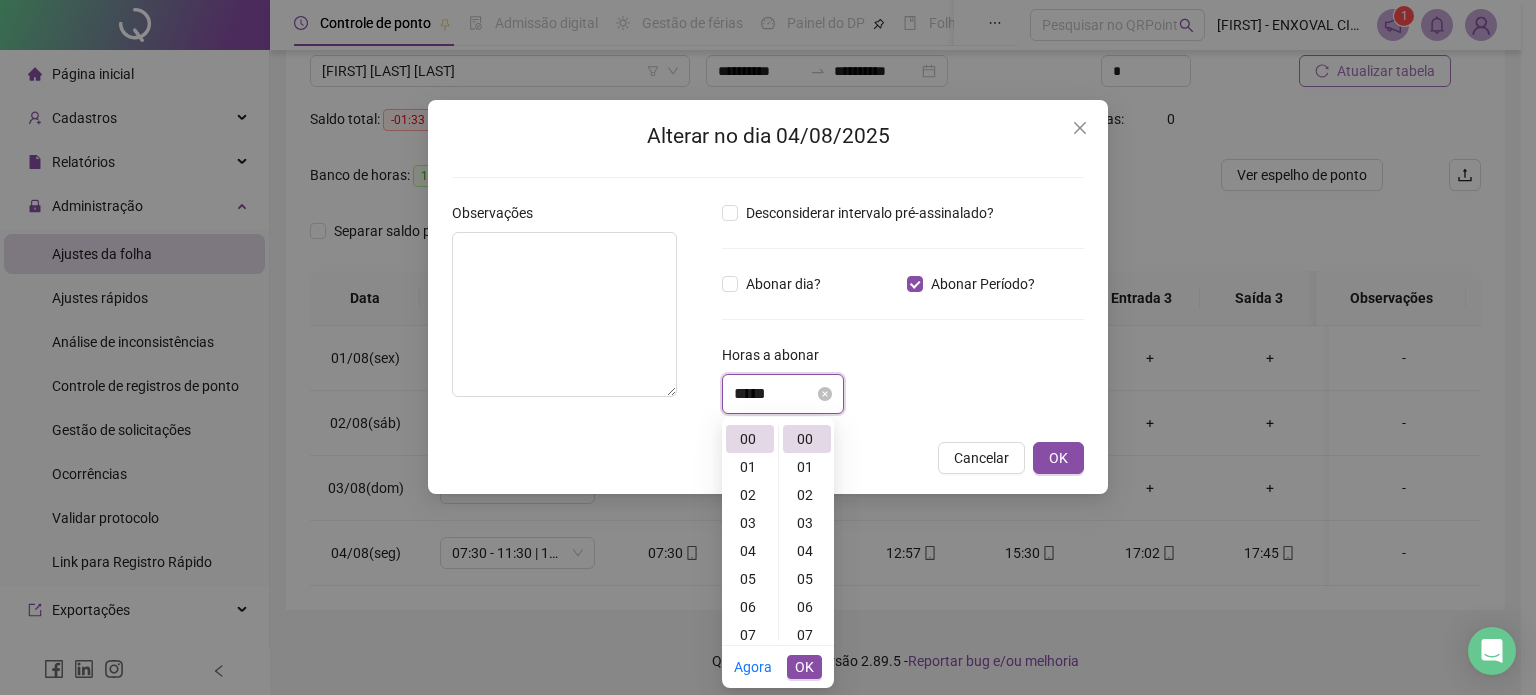 scroll, scrollTop: 28, scrollLeft: 0, axis: vertical 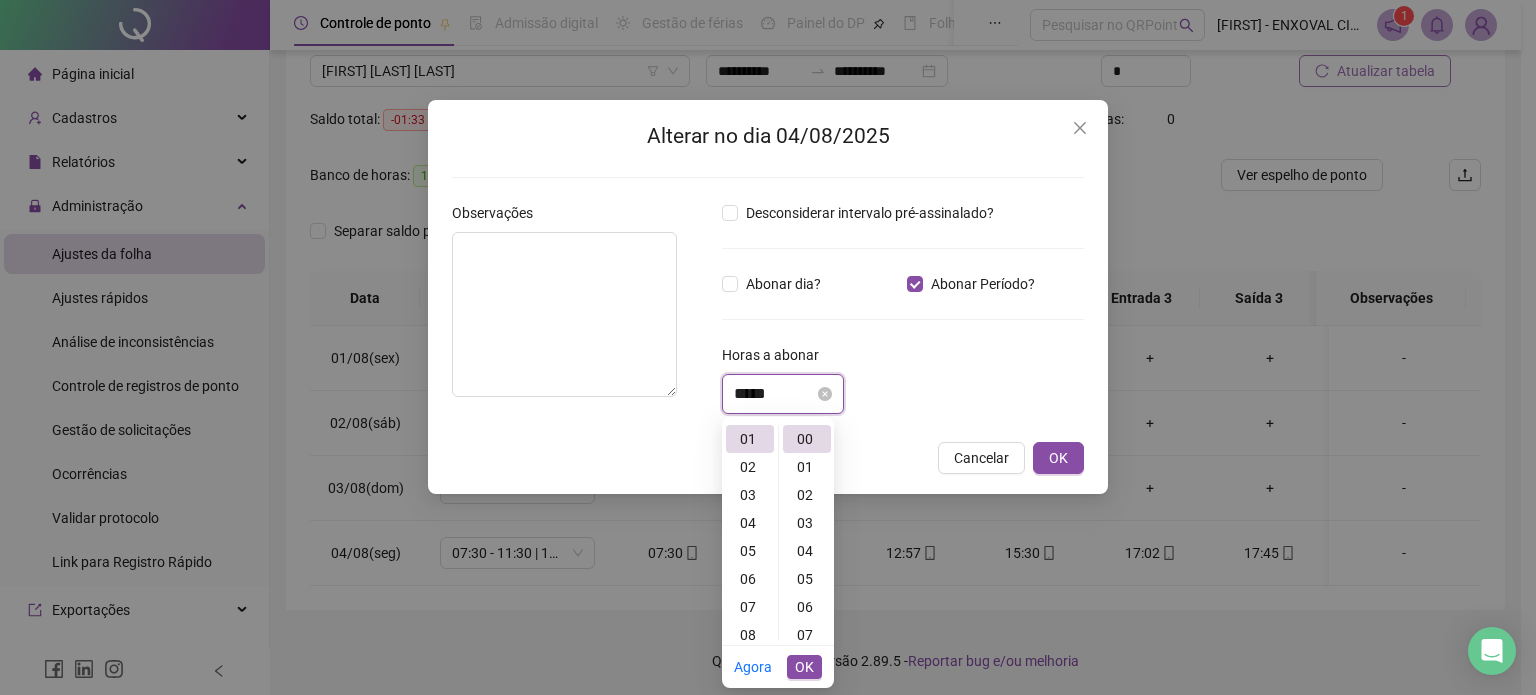 click on "*****" at bounding box center (774, 394) 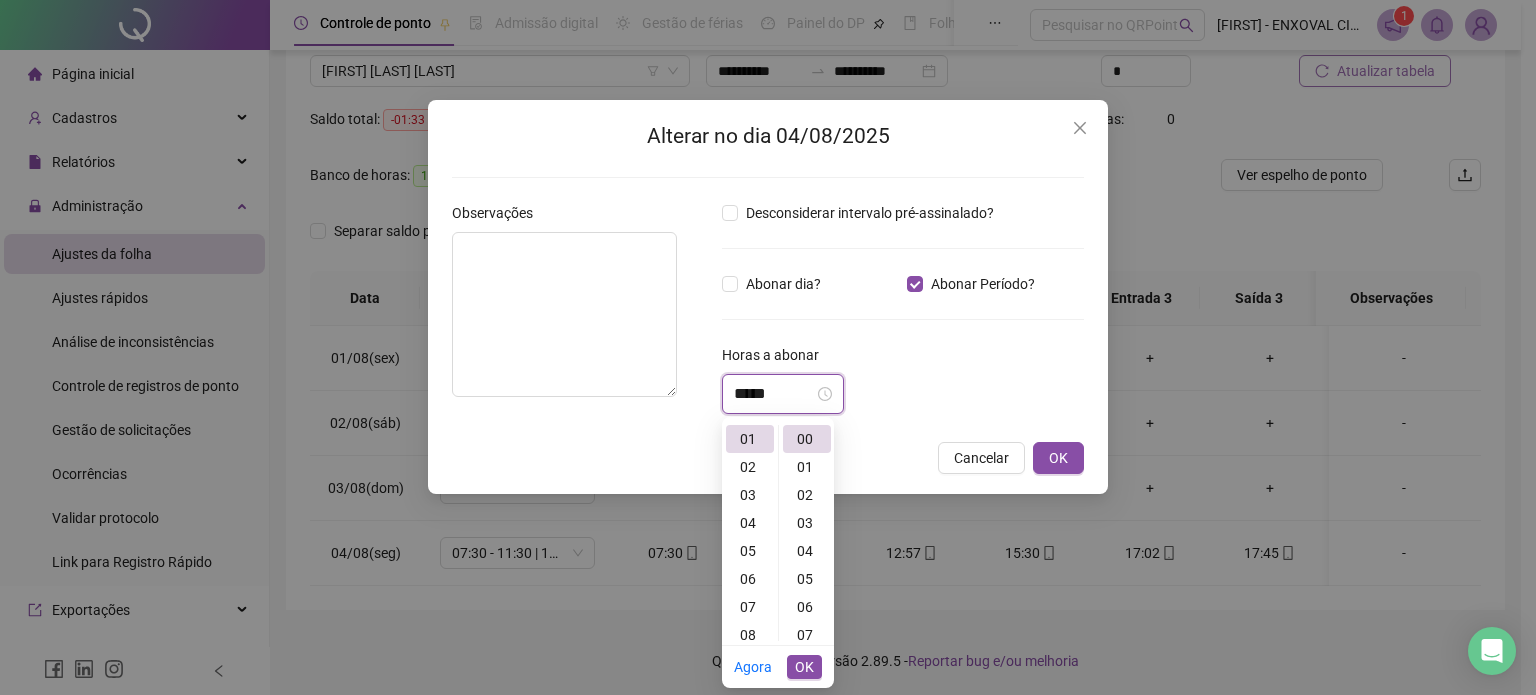 click on "*****" at bounding box center (774, 394) 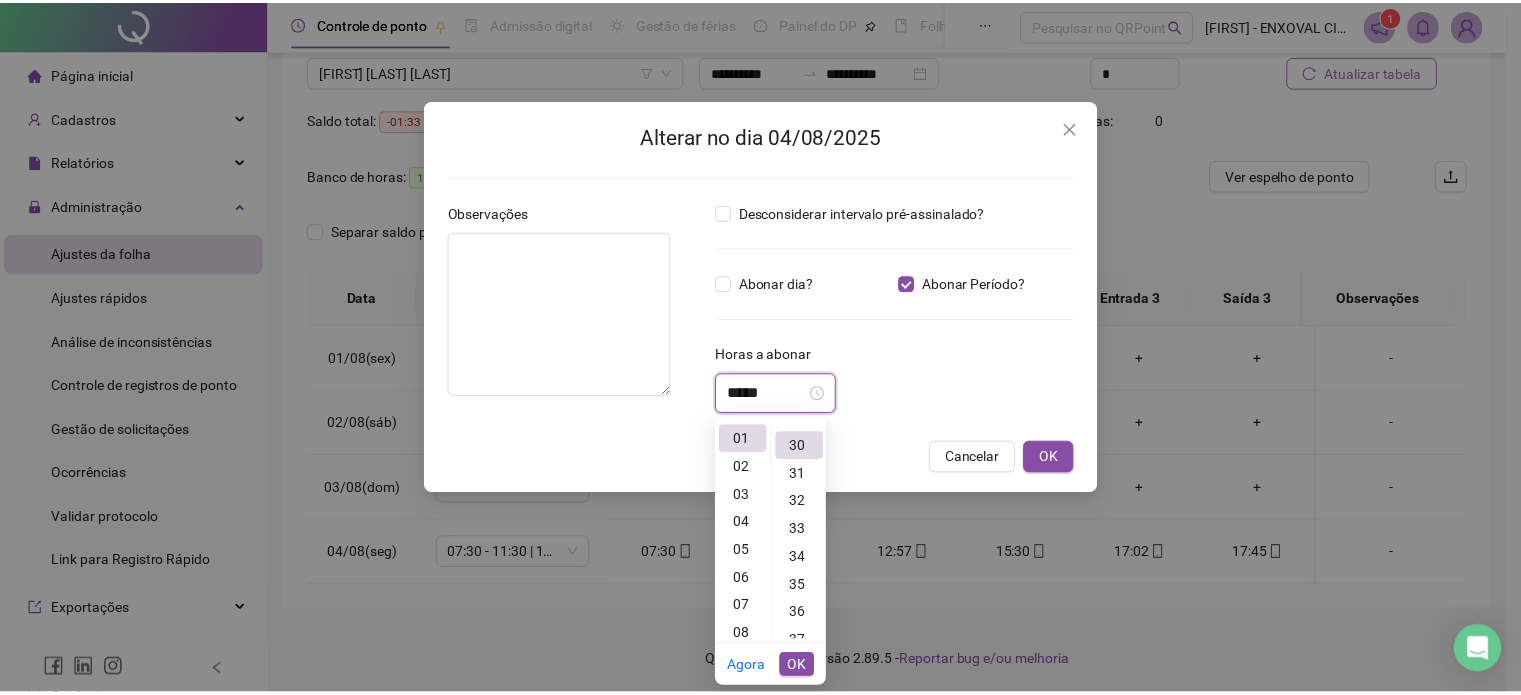 scroll, scrollTop: 840, scrollLeft: 0, axis: vertical 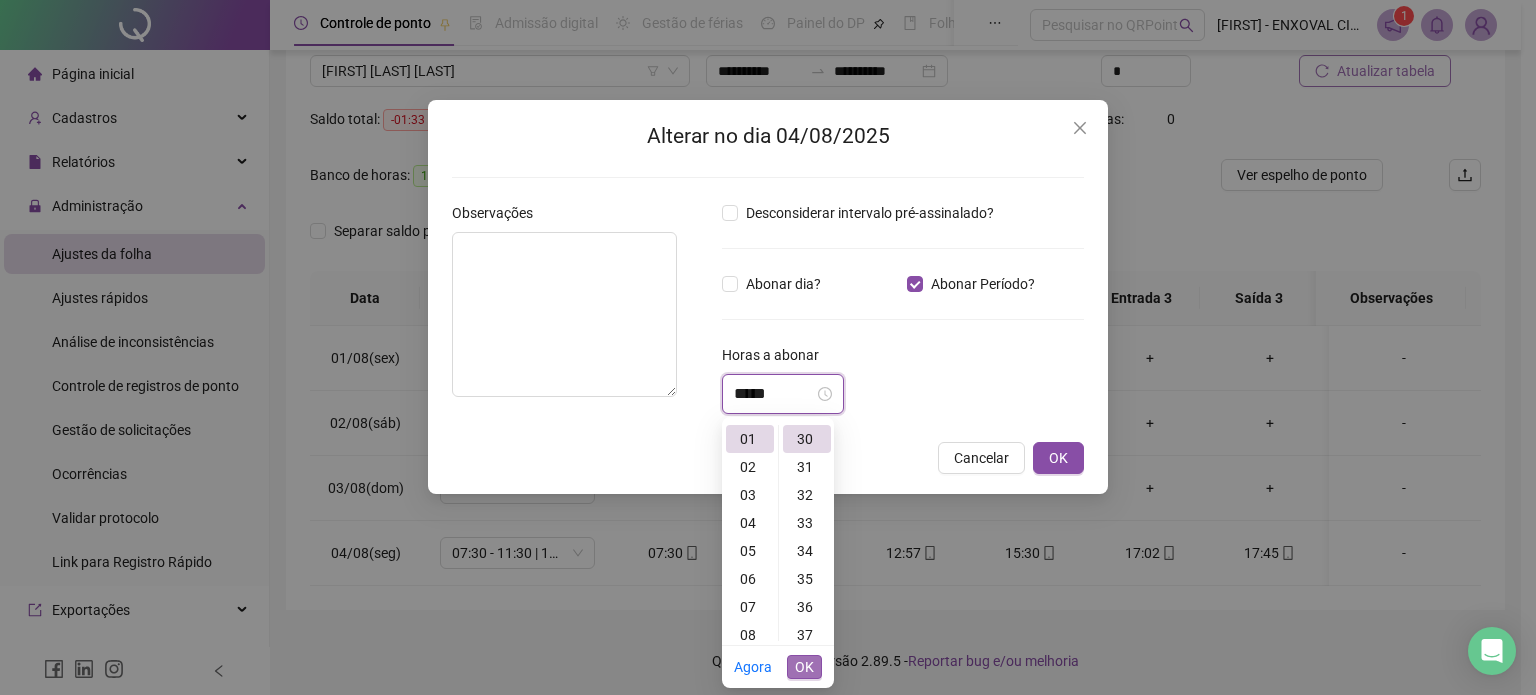 type on "*****" 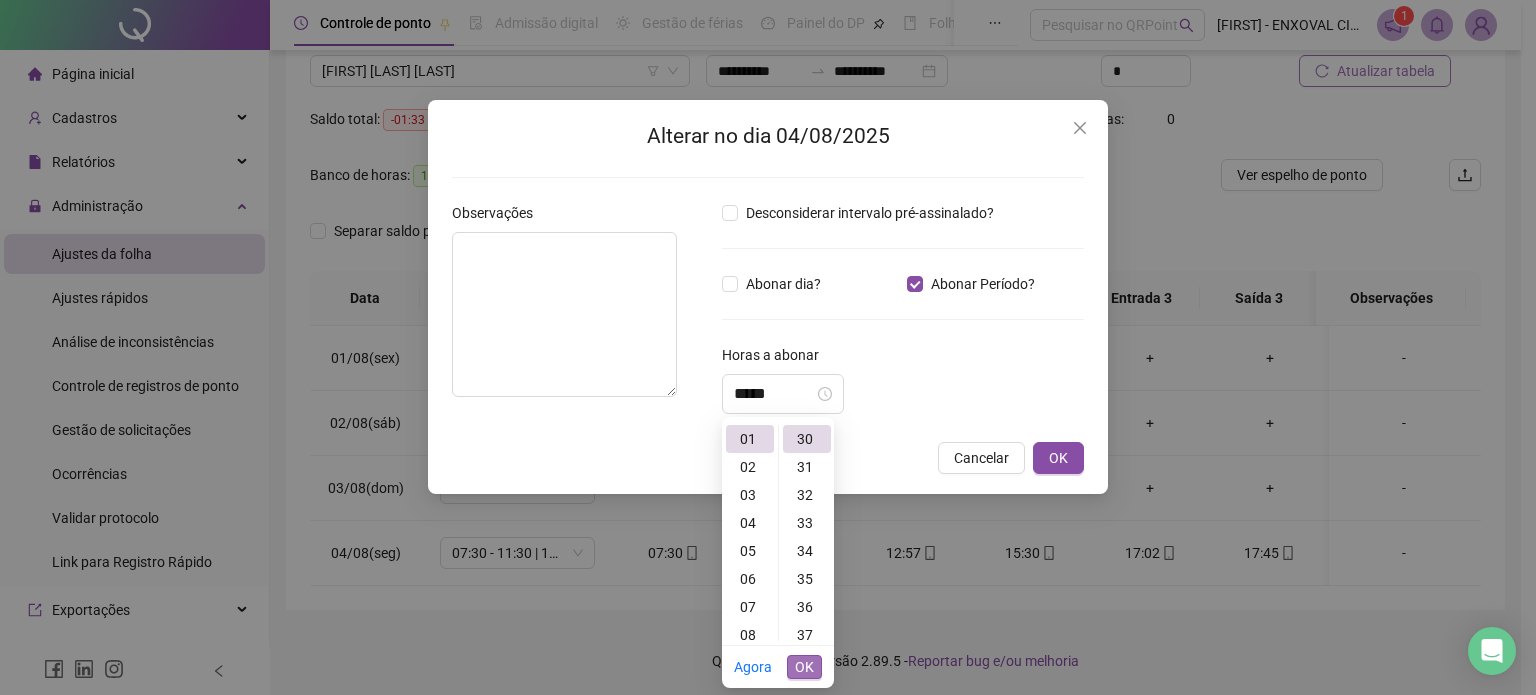 click on "OK" at bounding box center (804, 667) 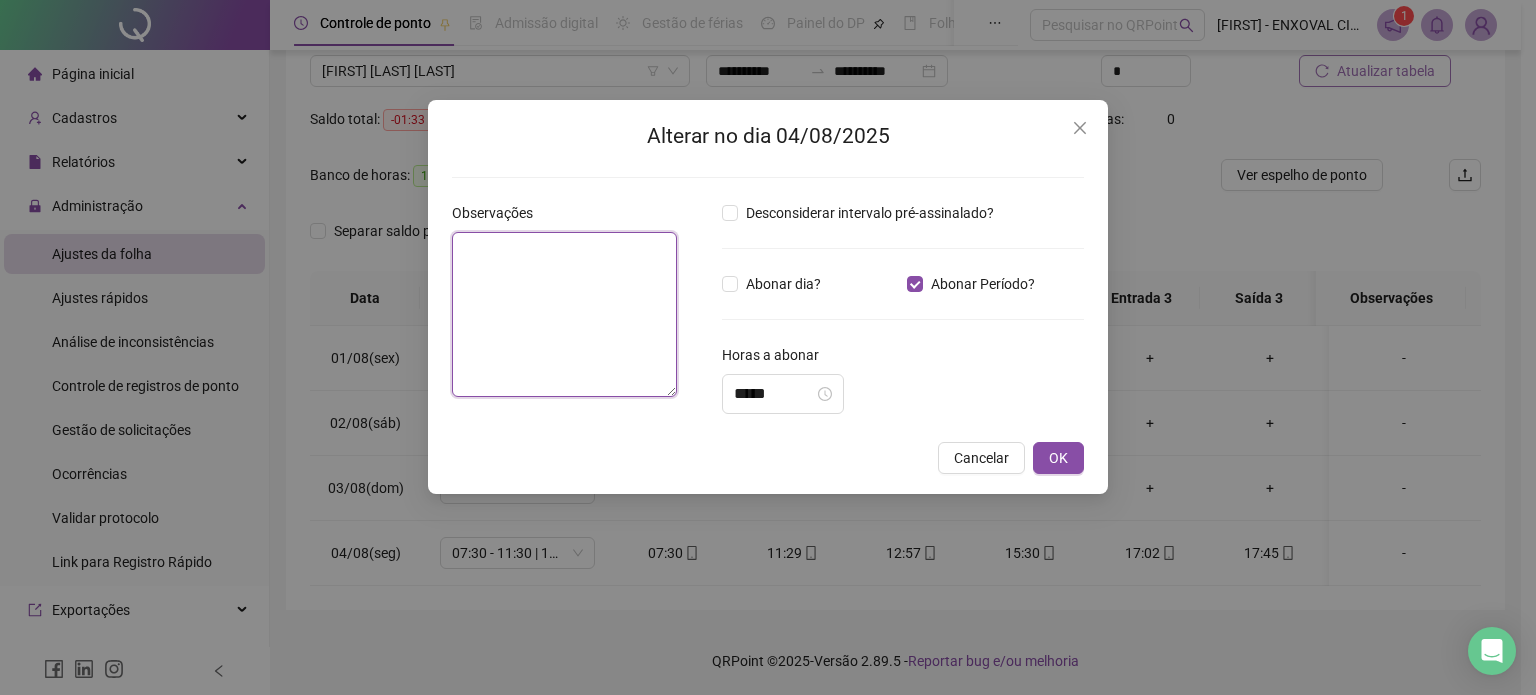 click at bounding box center [564, 314] 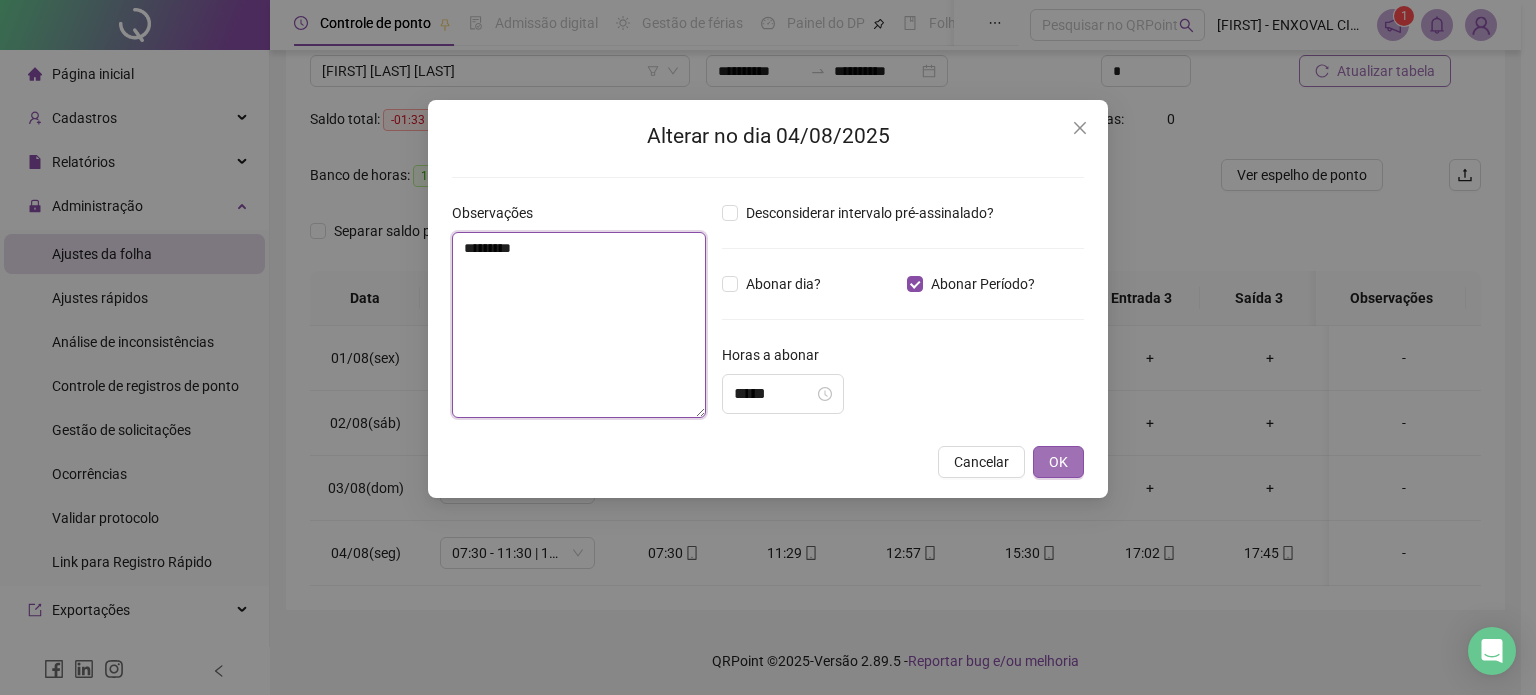 type on "********" 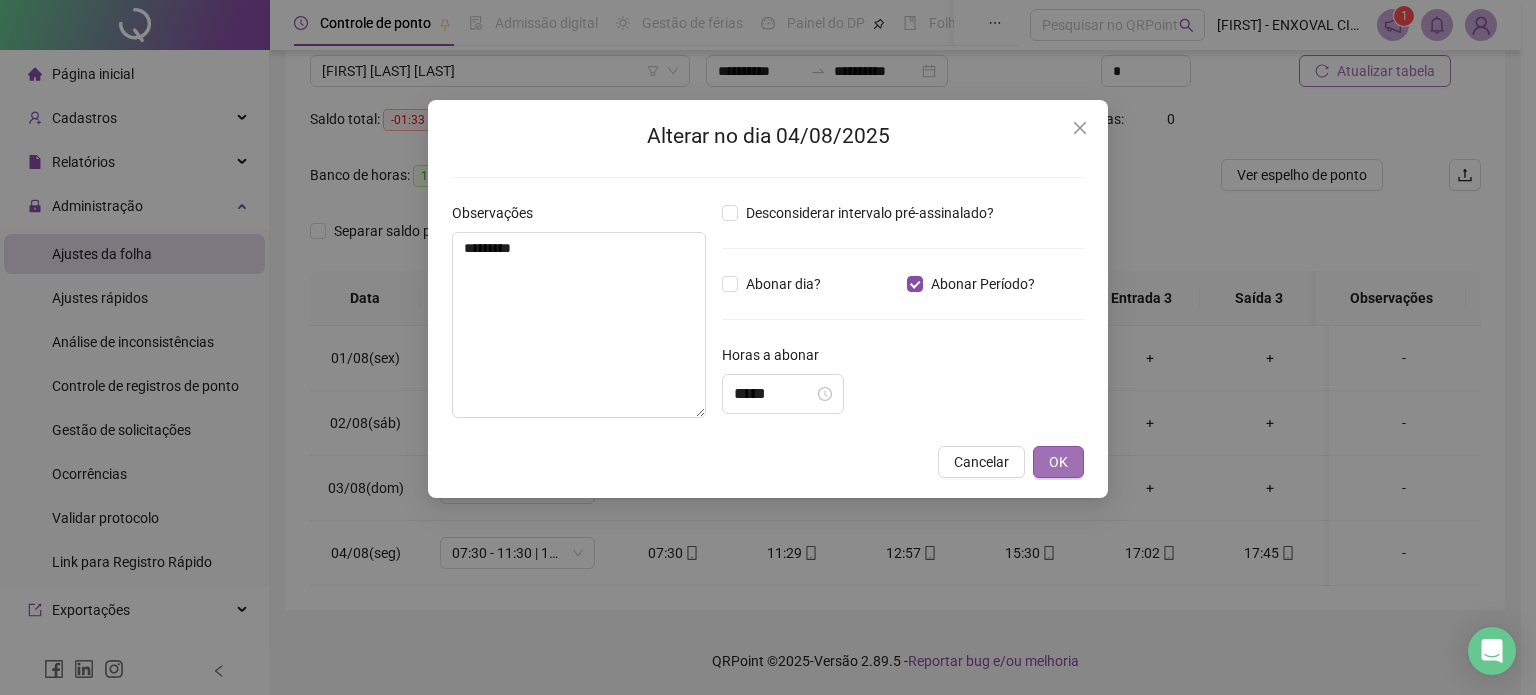 click on "OK" at bounding box center (1058, 462) 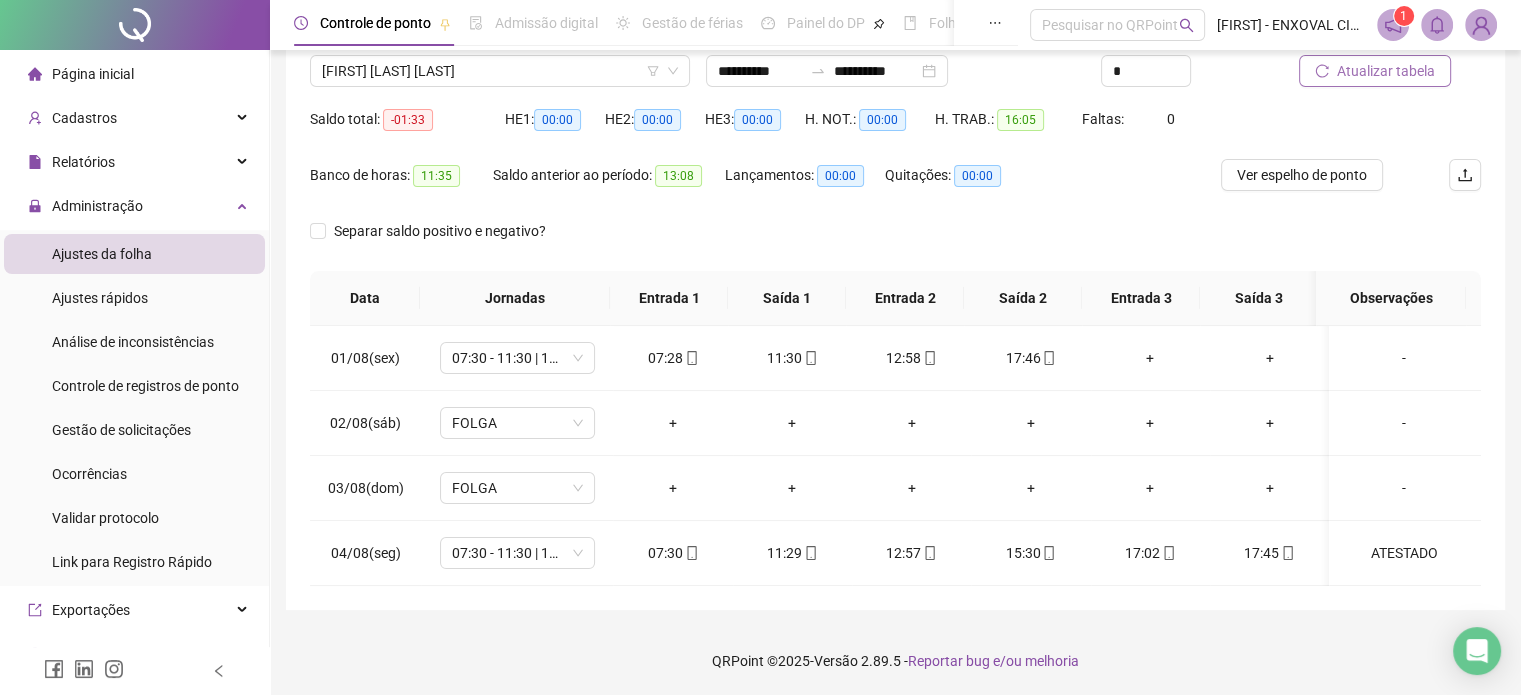 click on "Atualizar tabela" at bounding box center [1386, 71] 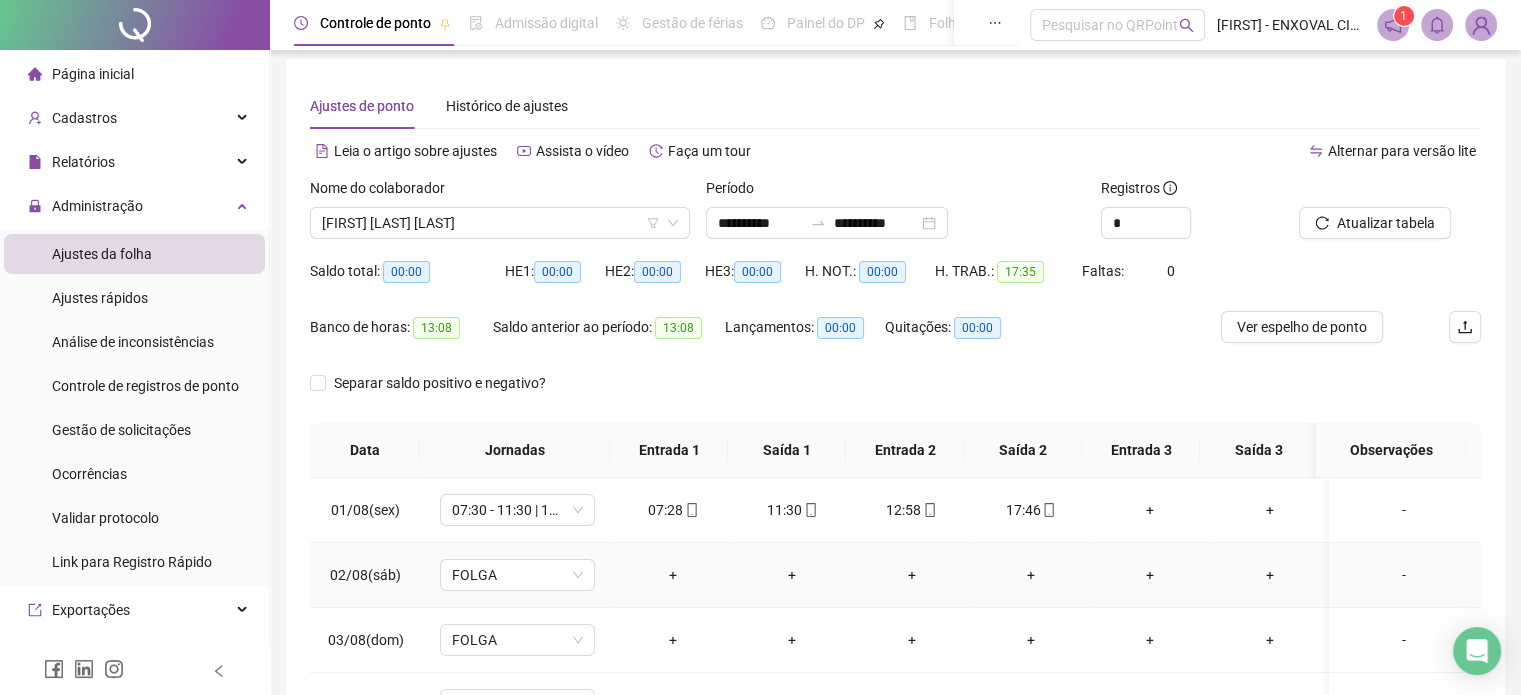 scroll, scrollTop: 0, scrollLeft: 0, axis: both 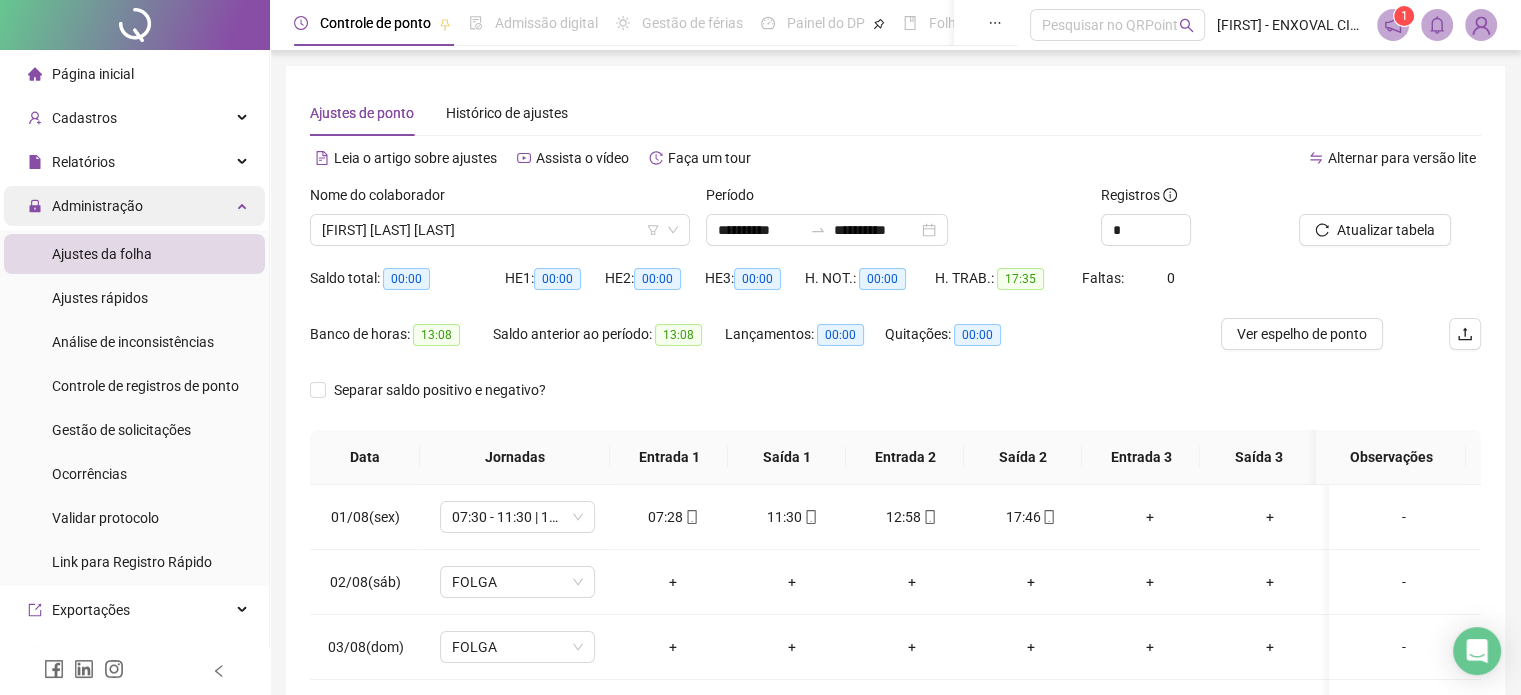 click at bounding box center [244, 204] 